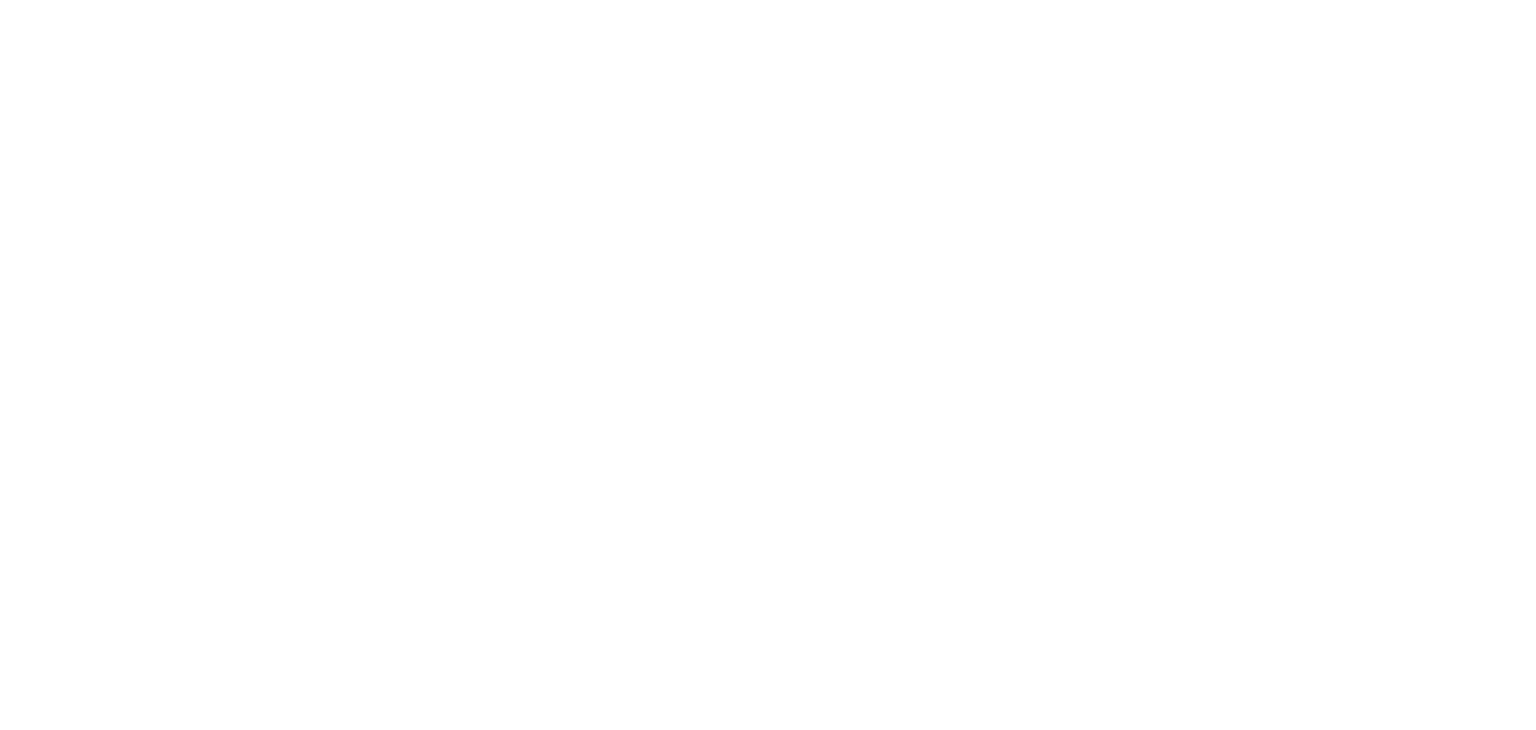scroll, scrollTop: 0, scrollLeft: 0, axis: both 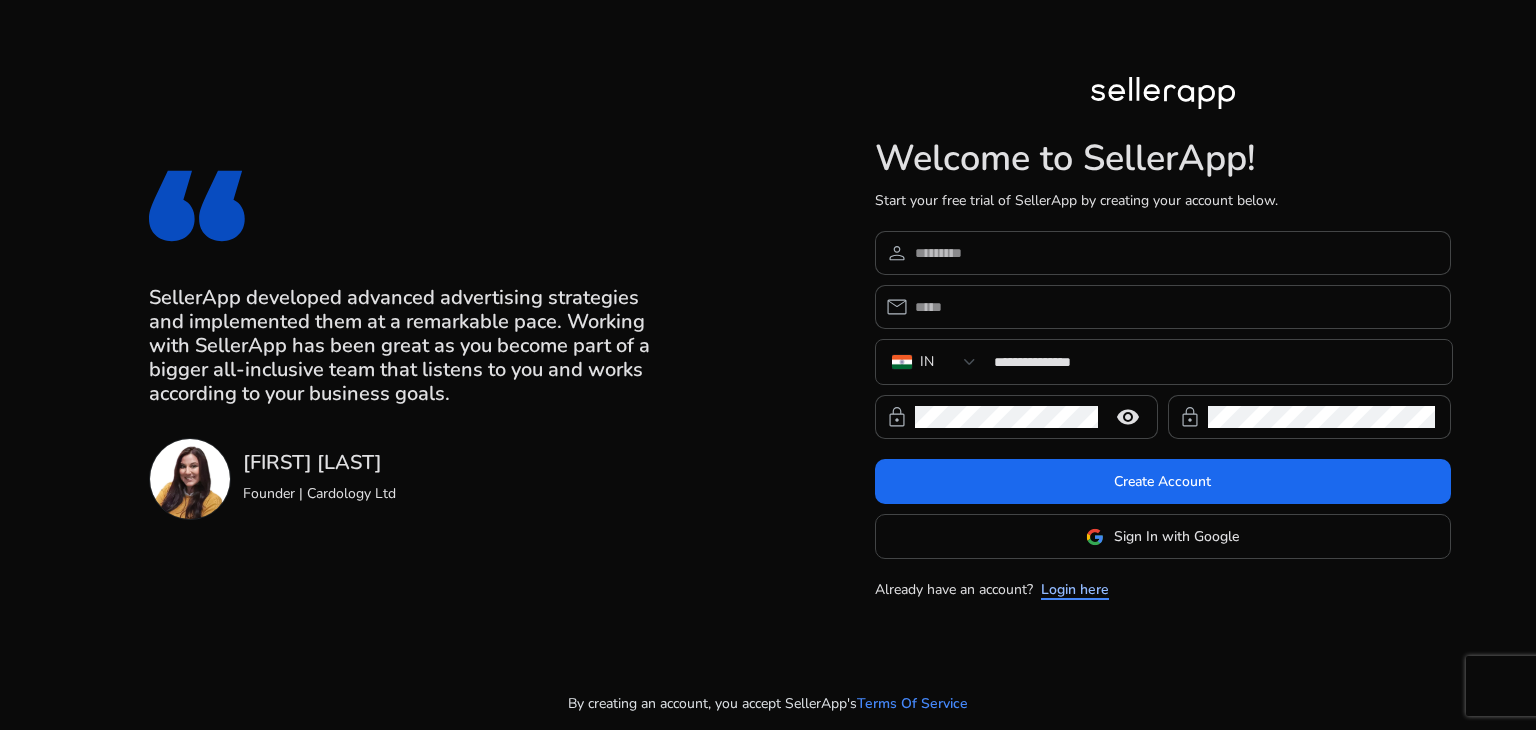 click on "Login here" 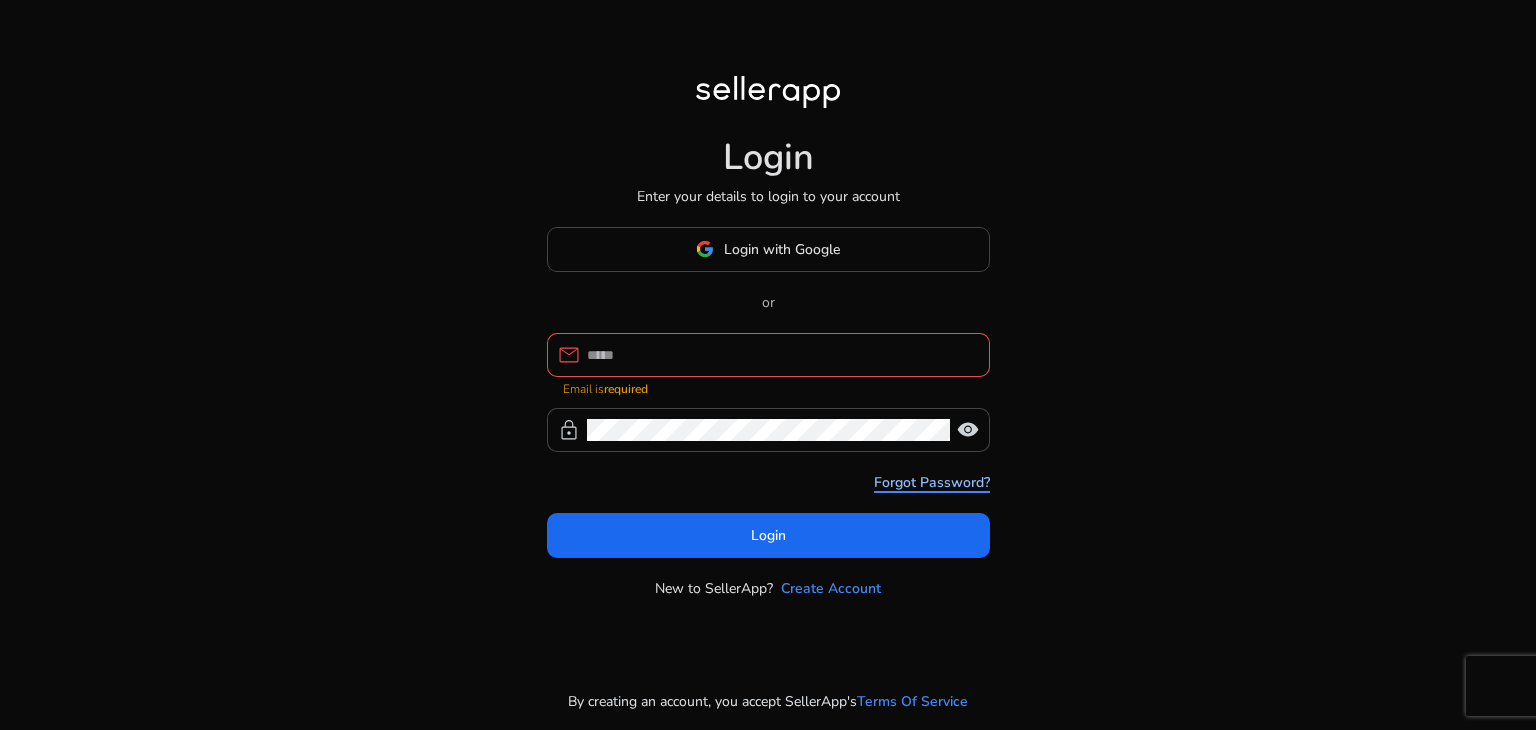 type on "**********" 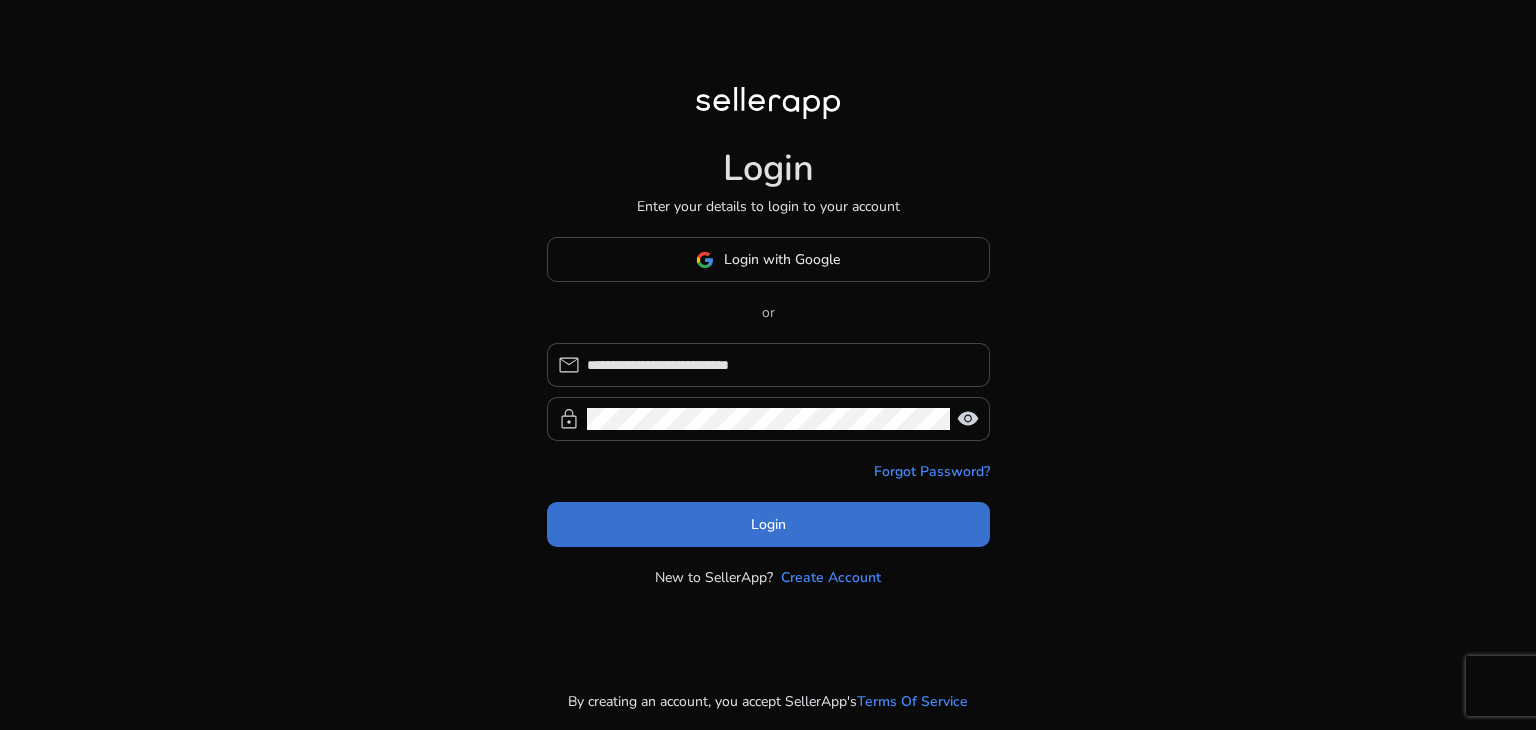 click at bounding box center [768, 525] 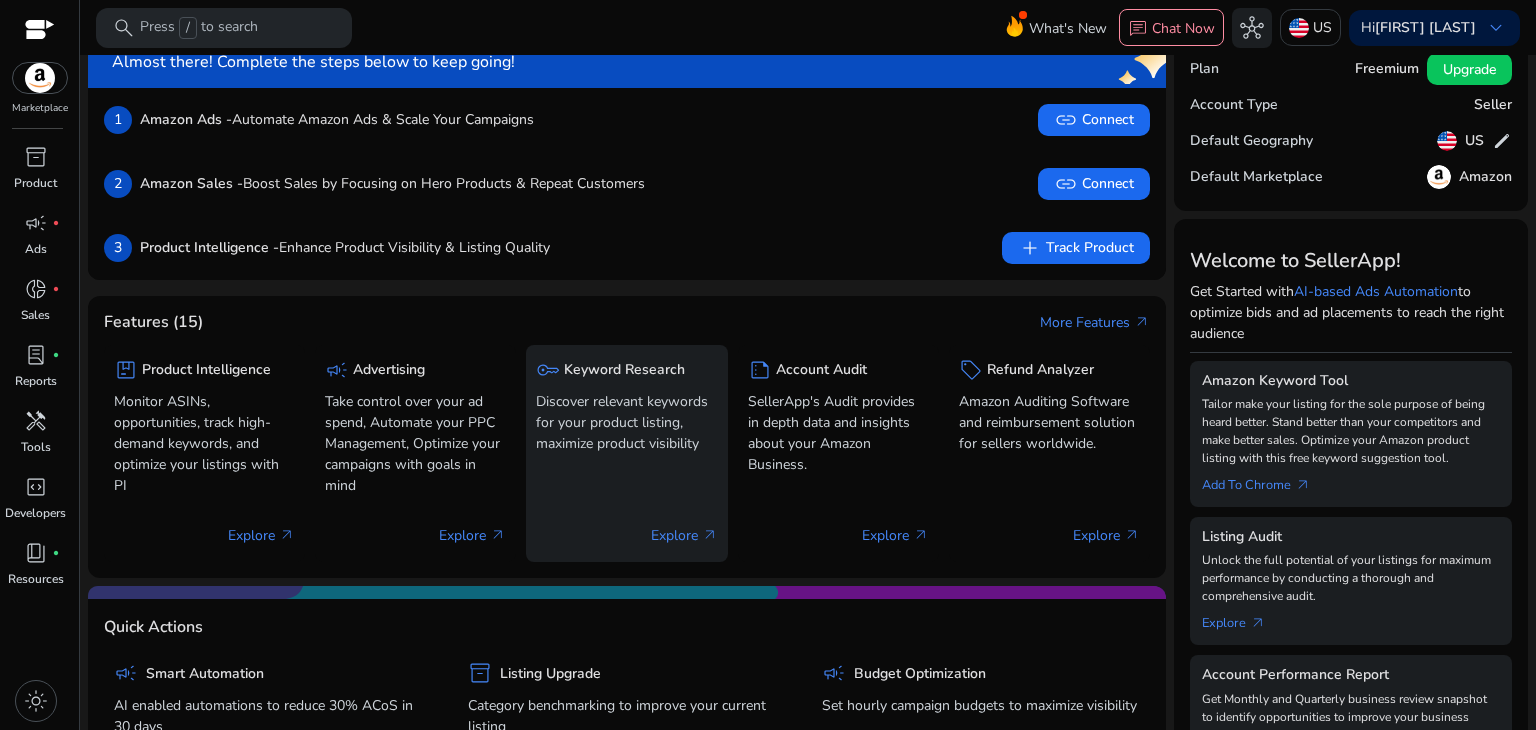 scroll, scrollTop: 60, scrollLeft: 0, axis: vertical 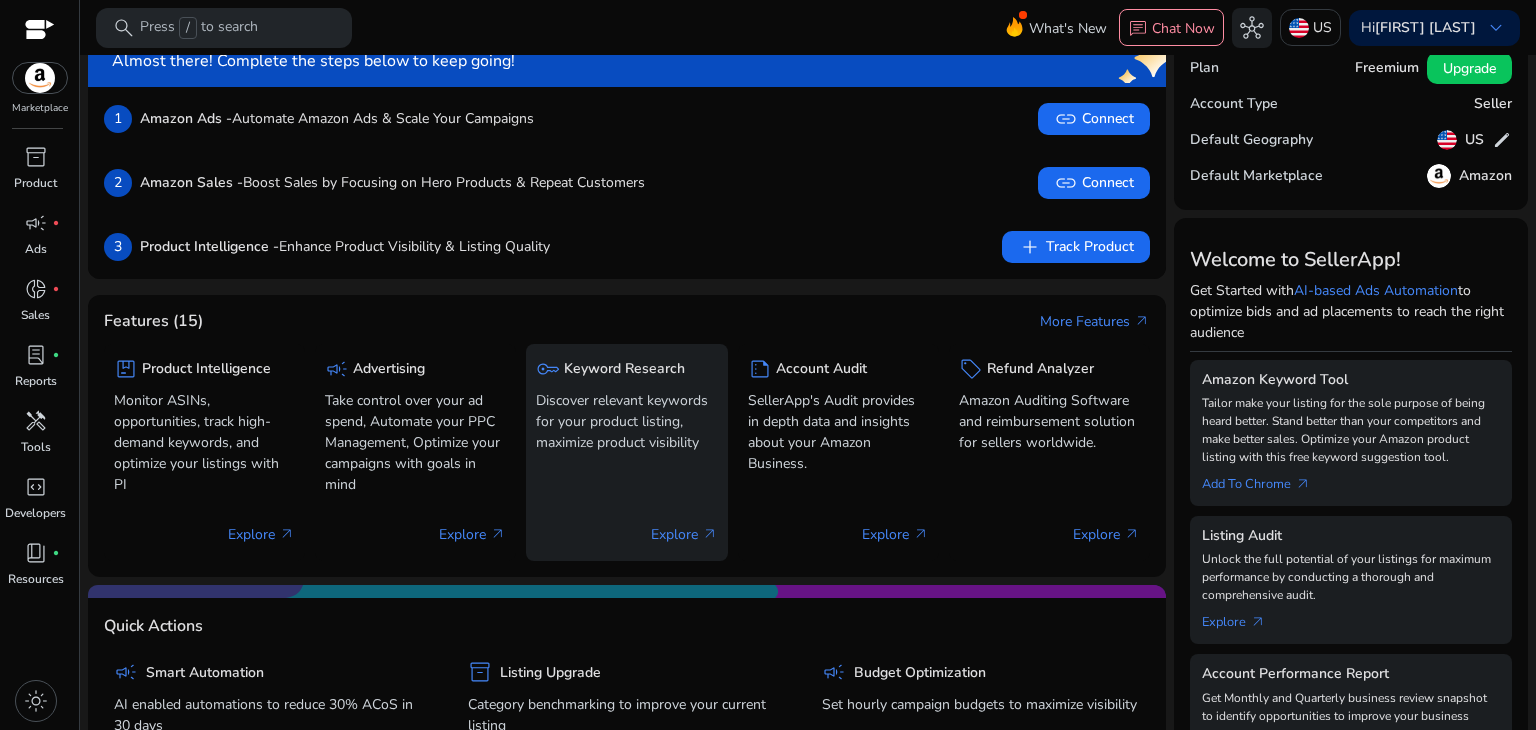 click on "Discover relevant keywords for your product listing, maximize product visibility" 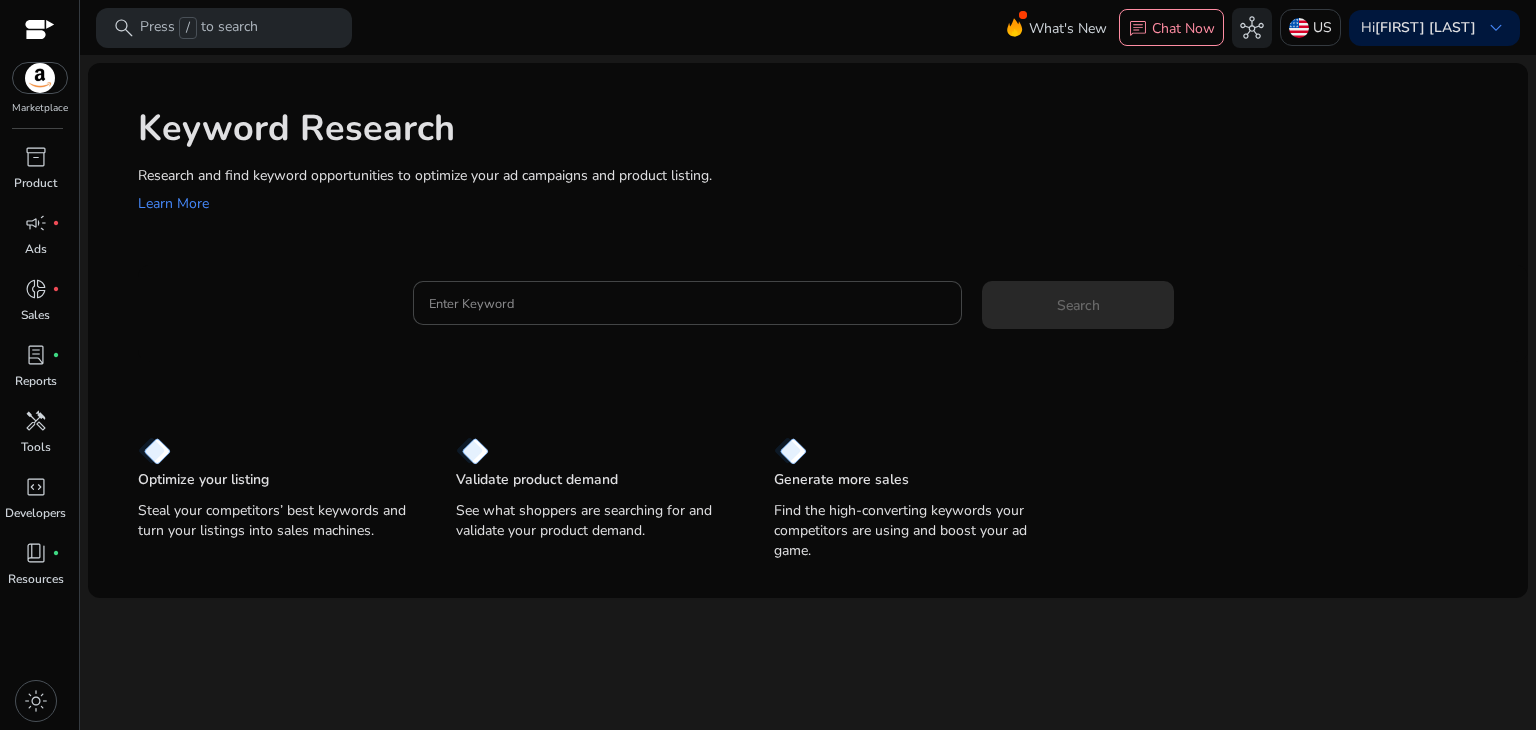 scroll, scrollTop: 0, scrollLeft: 0, axis: both 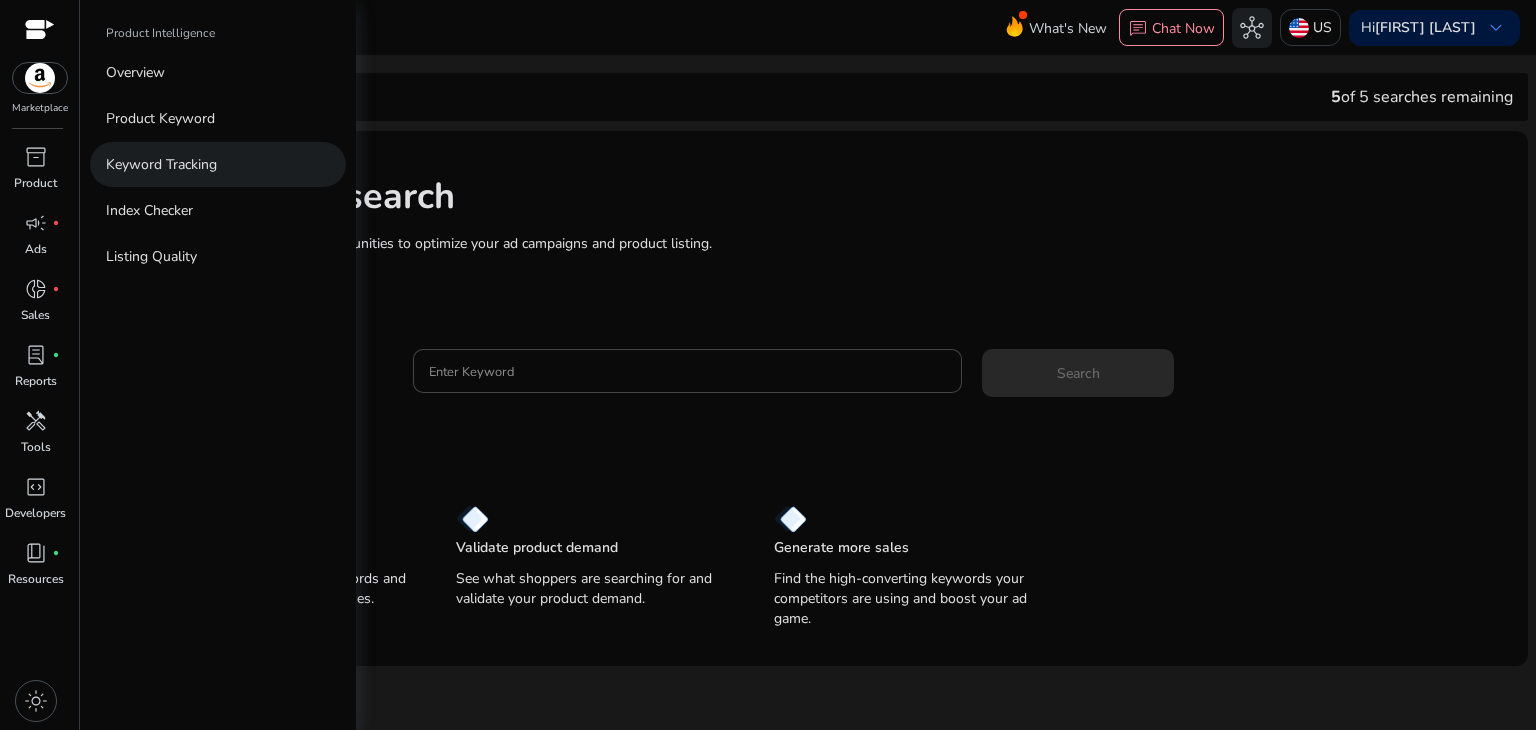 click on "Keyword Tracking" at bounding box center (161, 164) 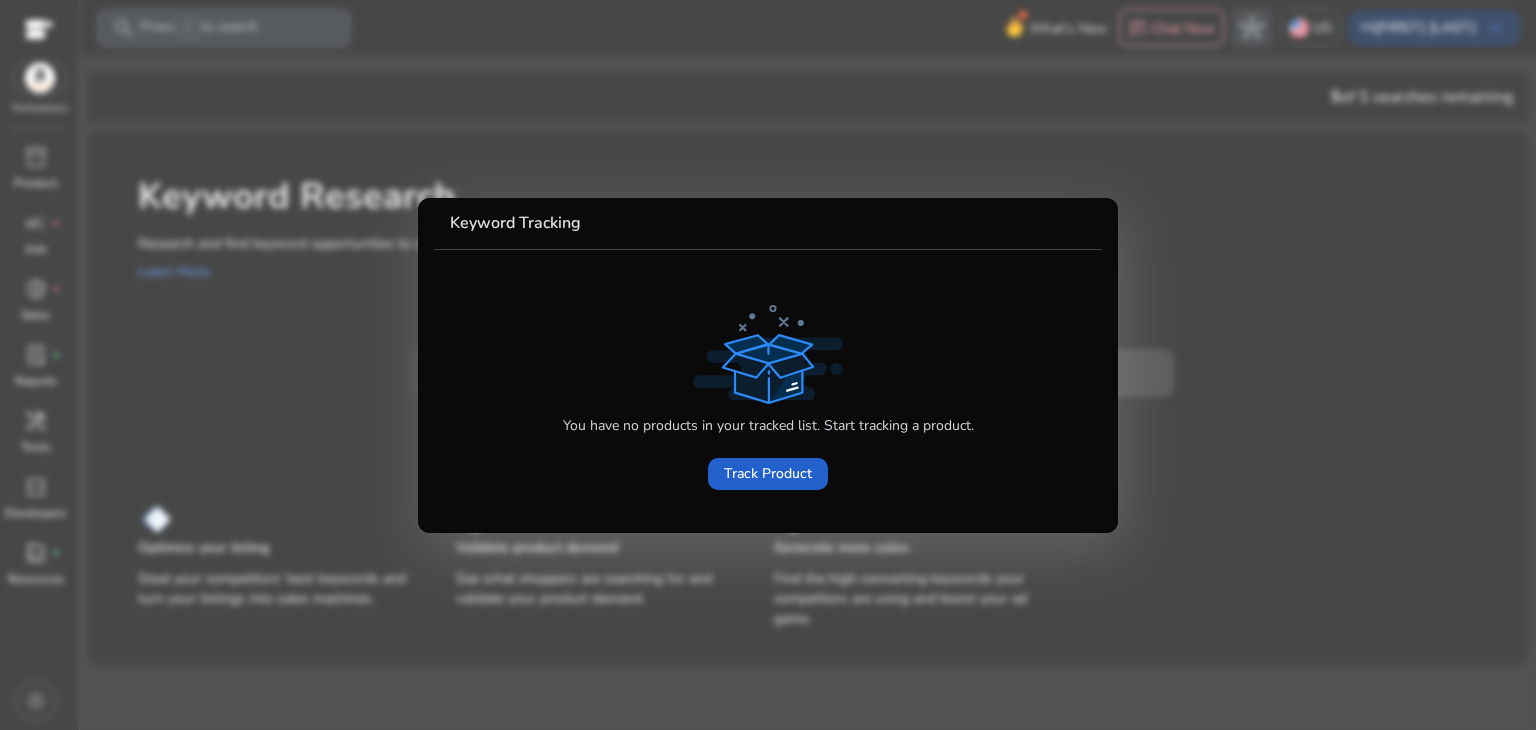 click on "Track Product" 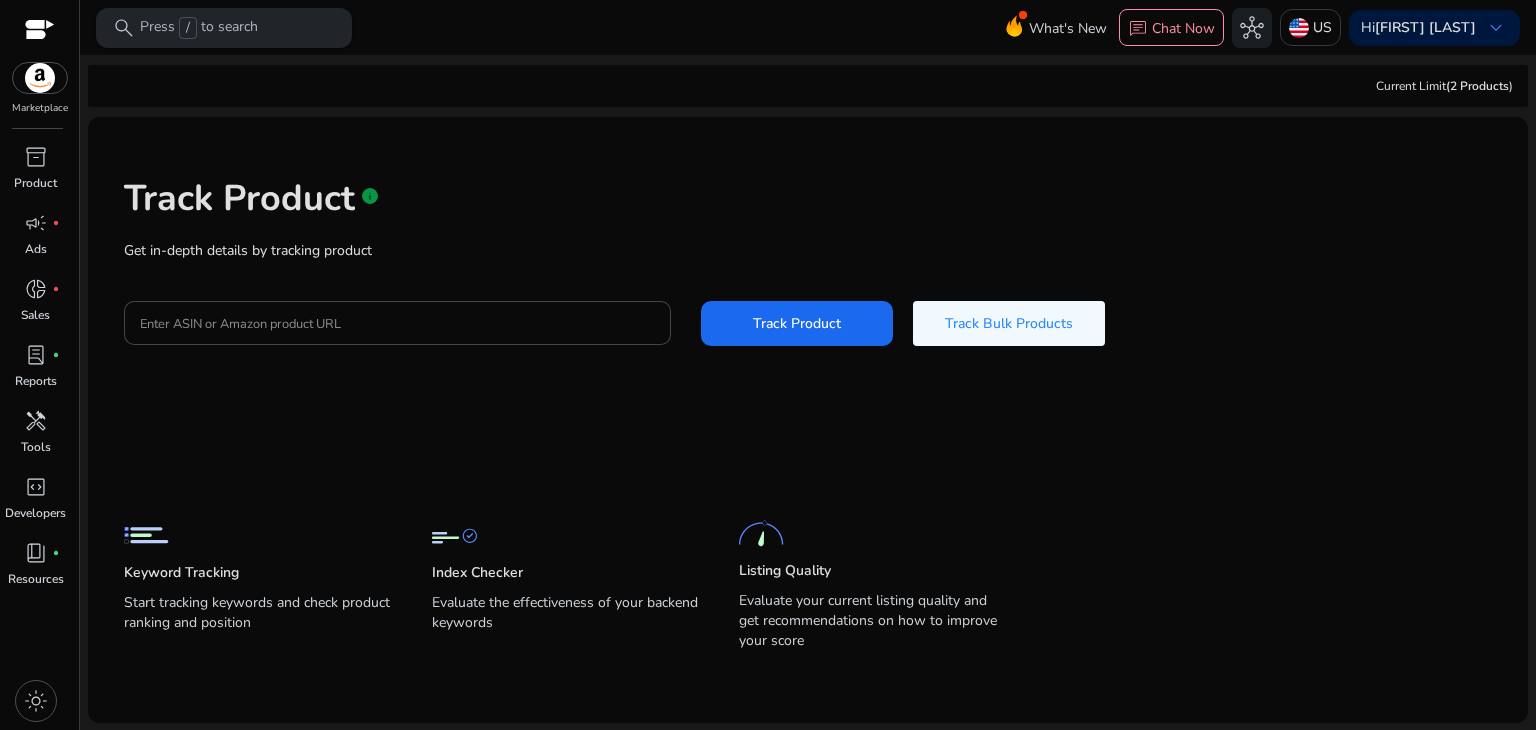 scroll, scrollTop: 0, scrollLeft: 0, axis: both 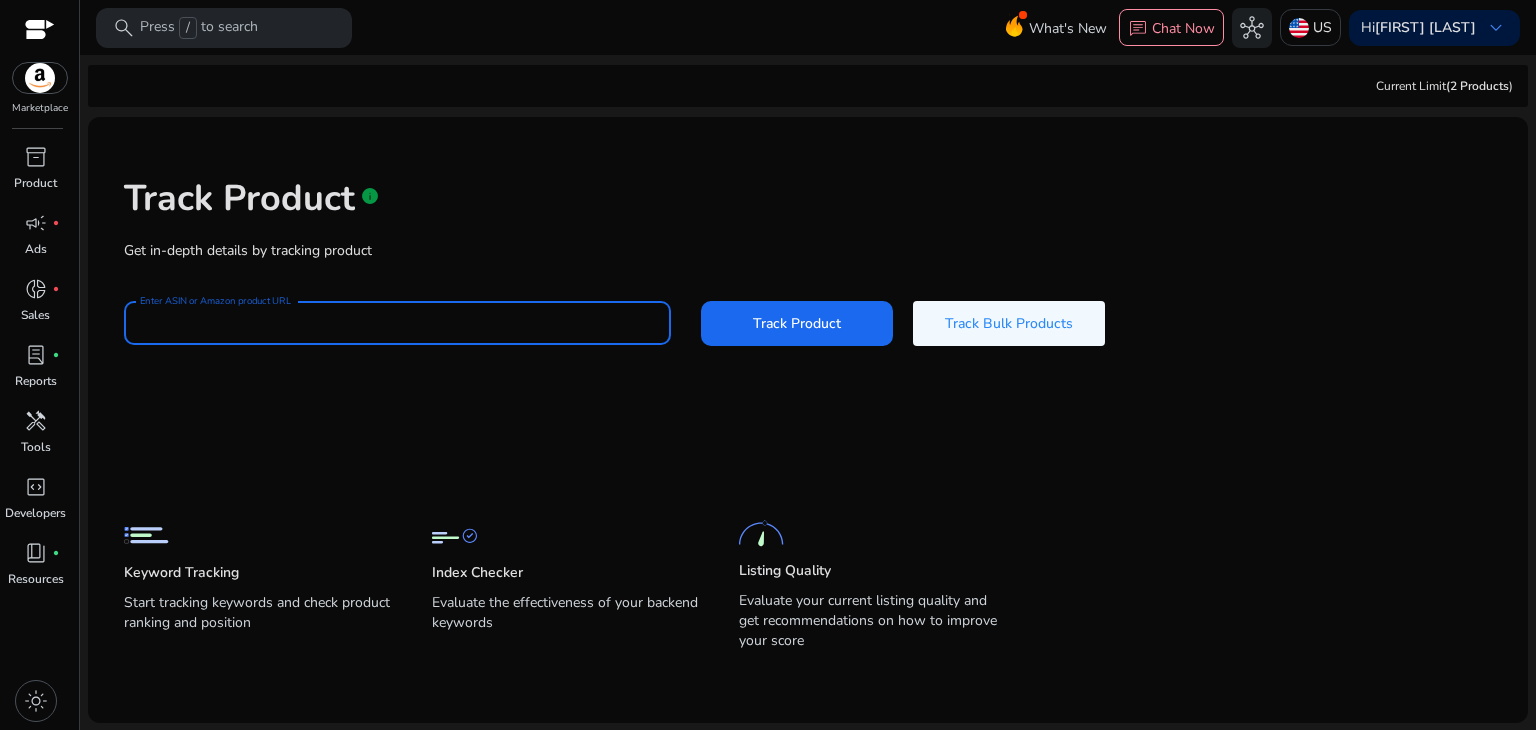 paste on "**********" 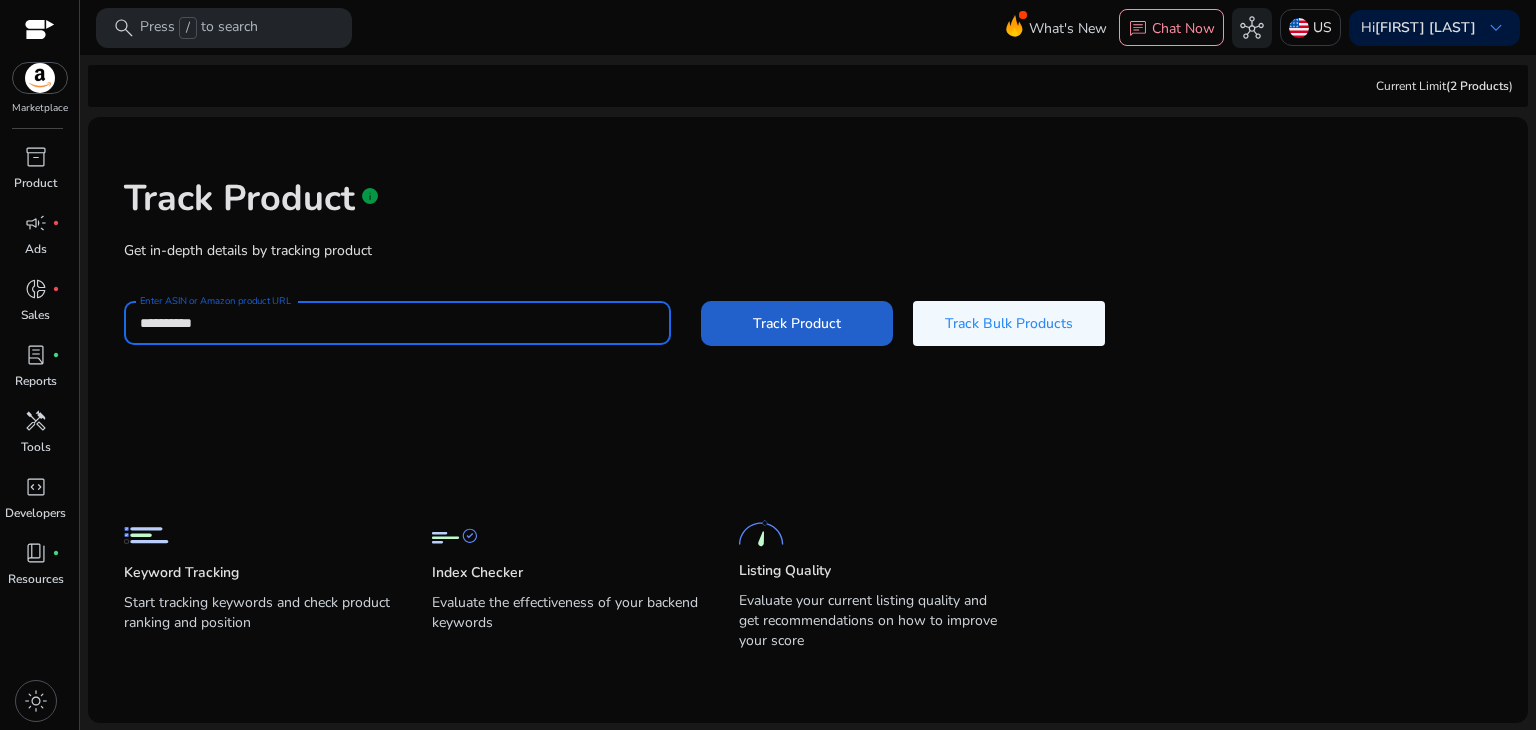type on "**********" 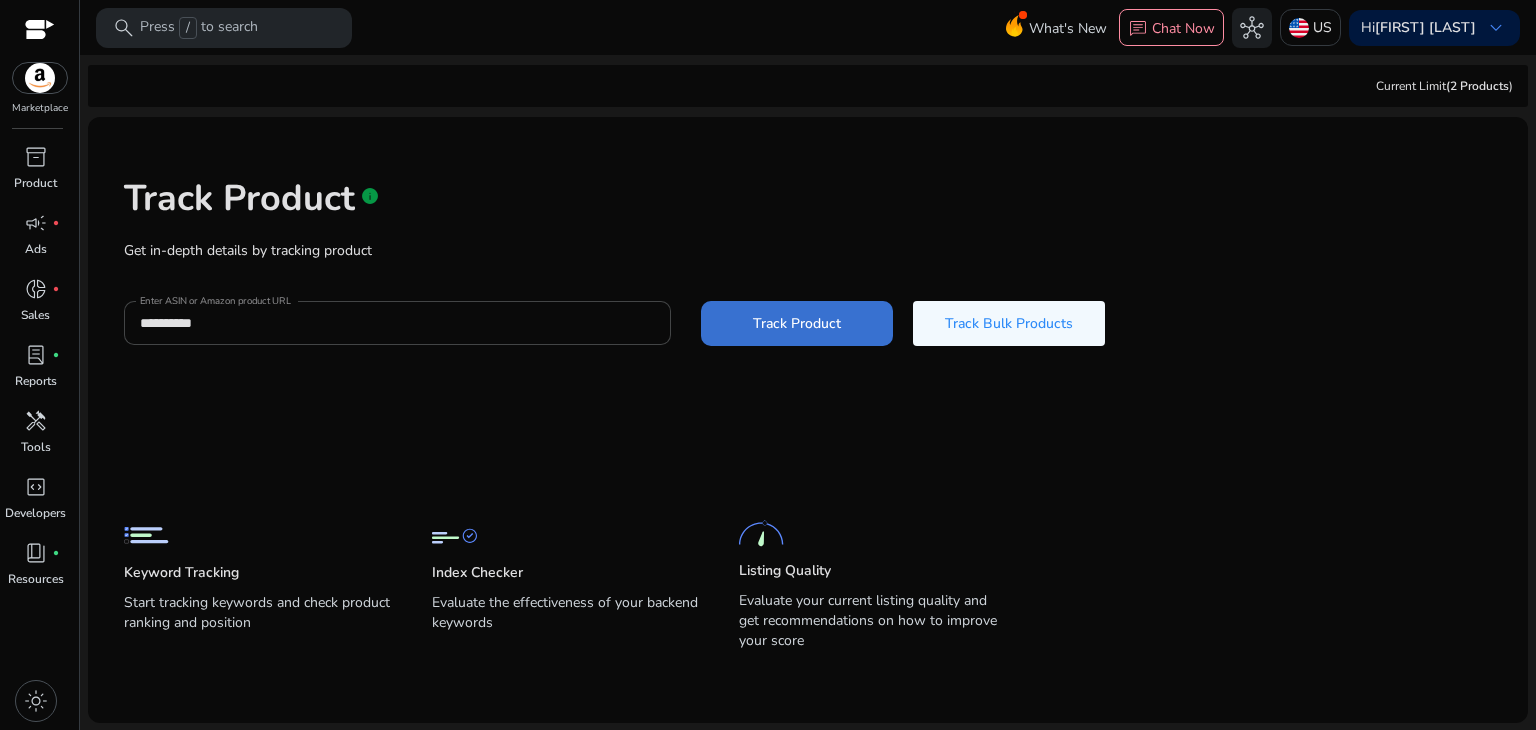 click on "Track Product" 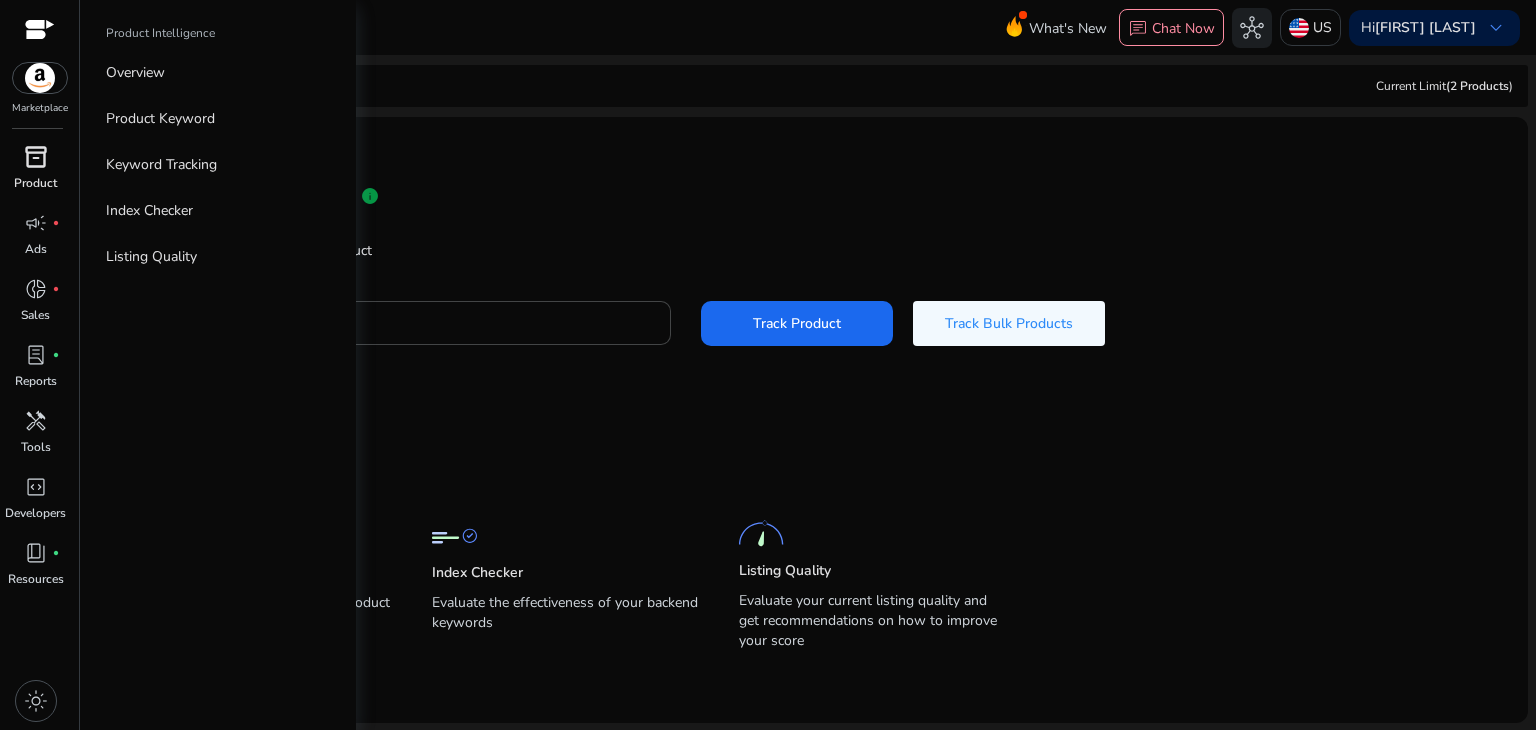 click on "Product" at bounding box center (35, 183) 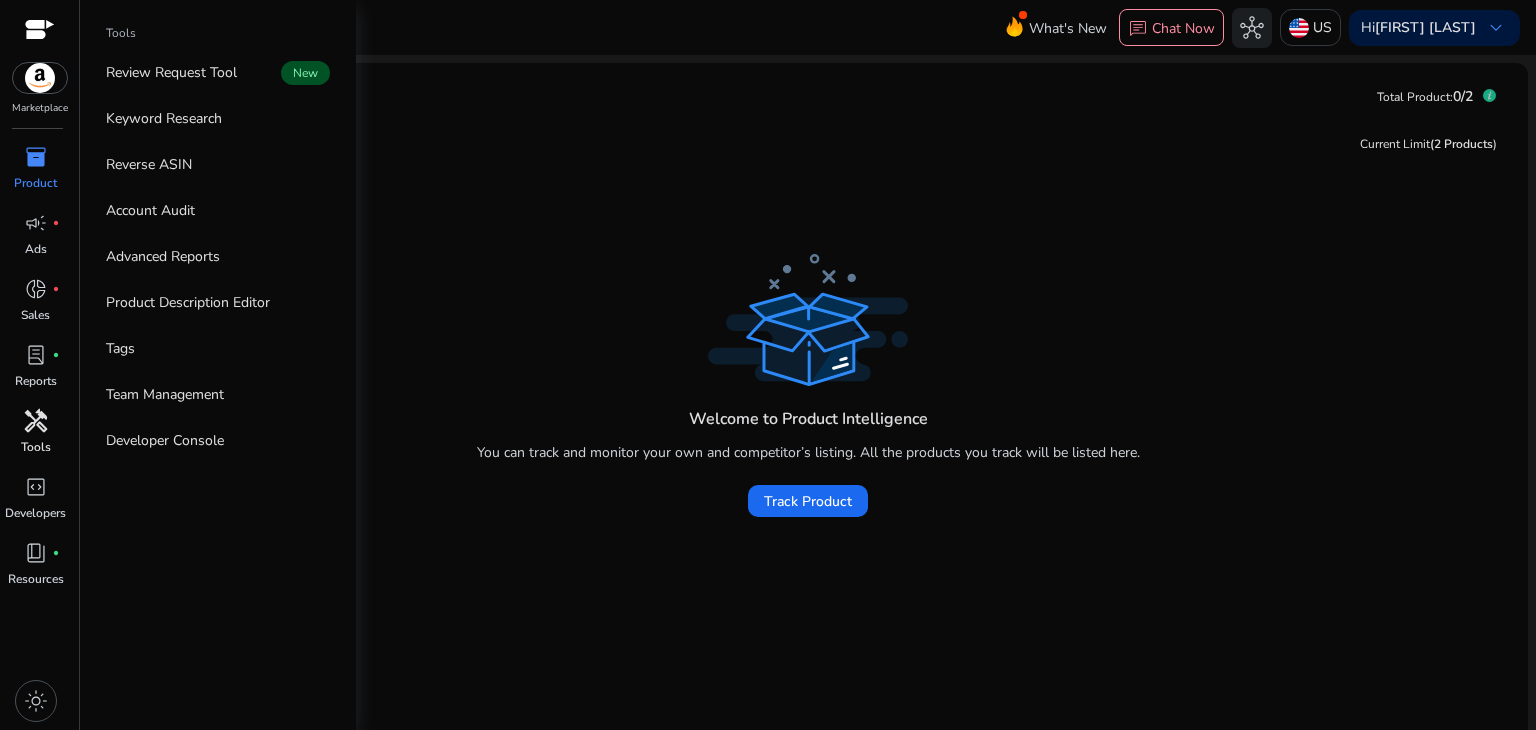 click on "handyman   Tools" at bounding box center (35, 438) 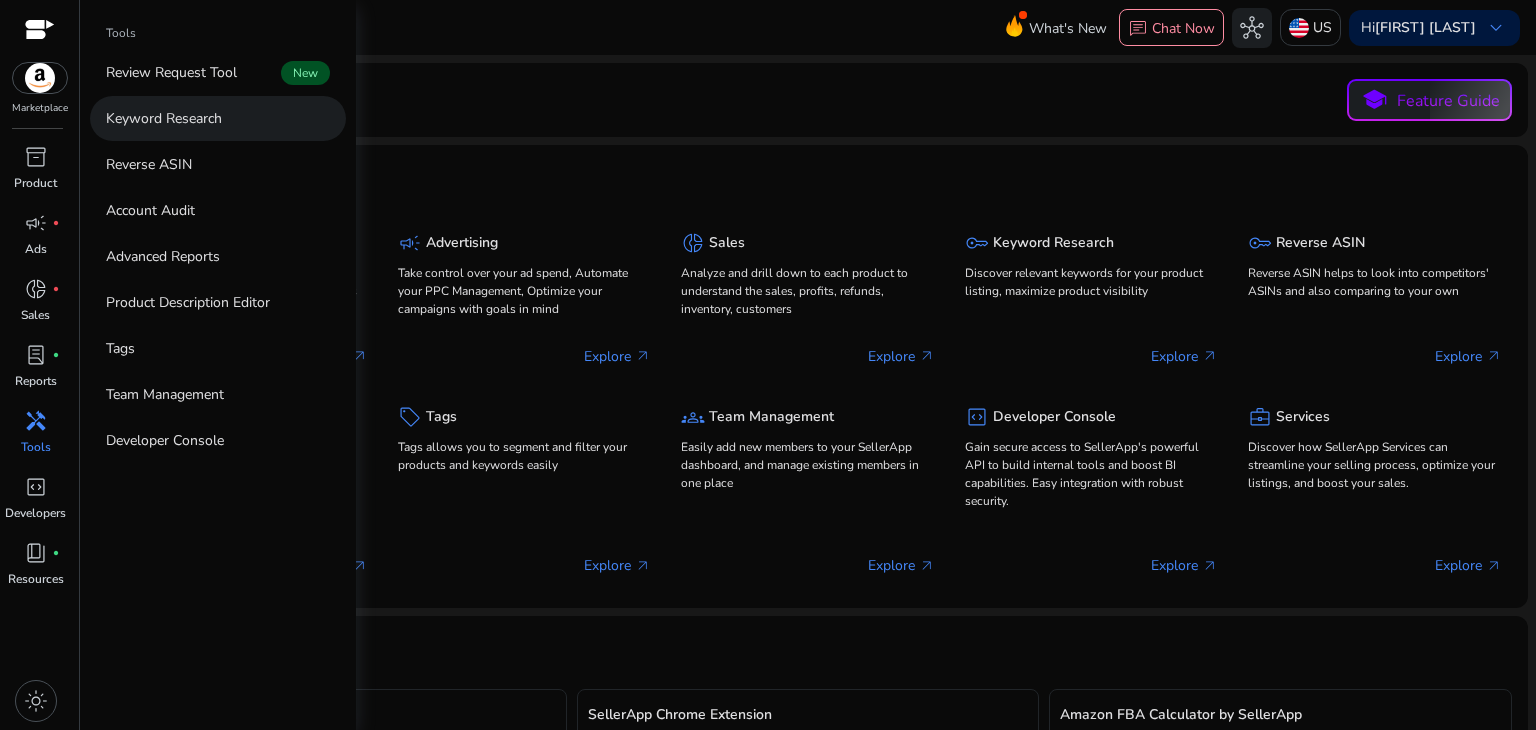 click on "Keyword Research" at bounding box center [218, 118] 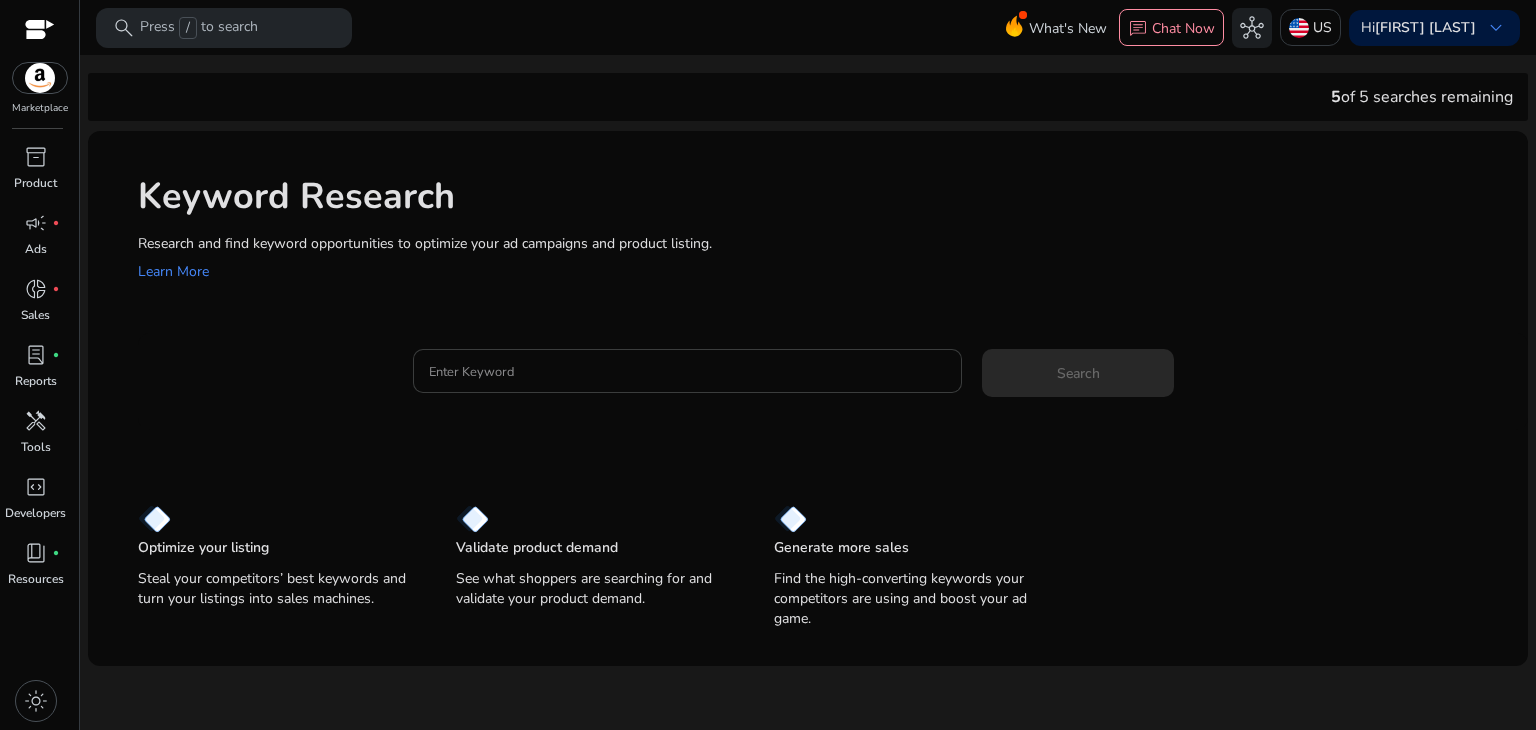 click on "Enter Keyword" at bounding box center (688, 371) 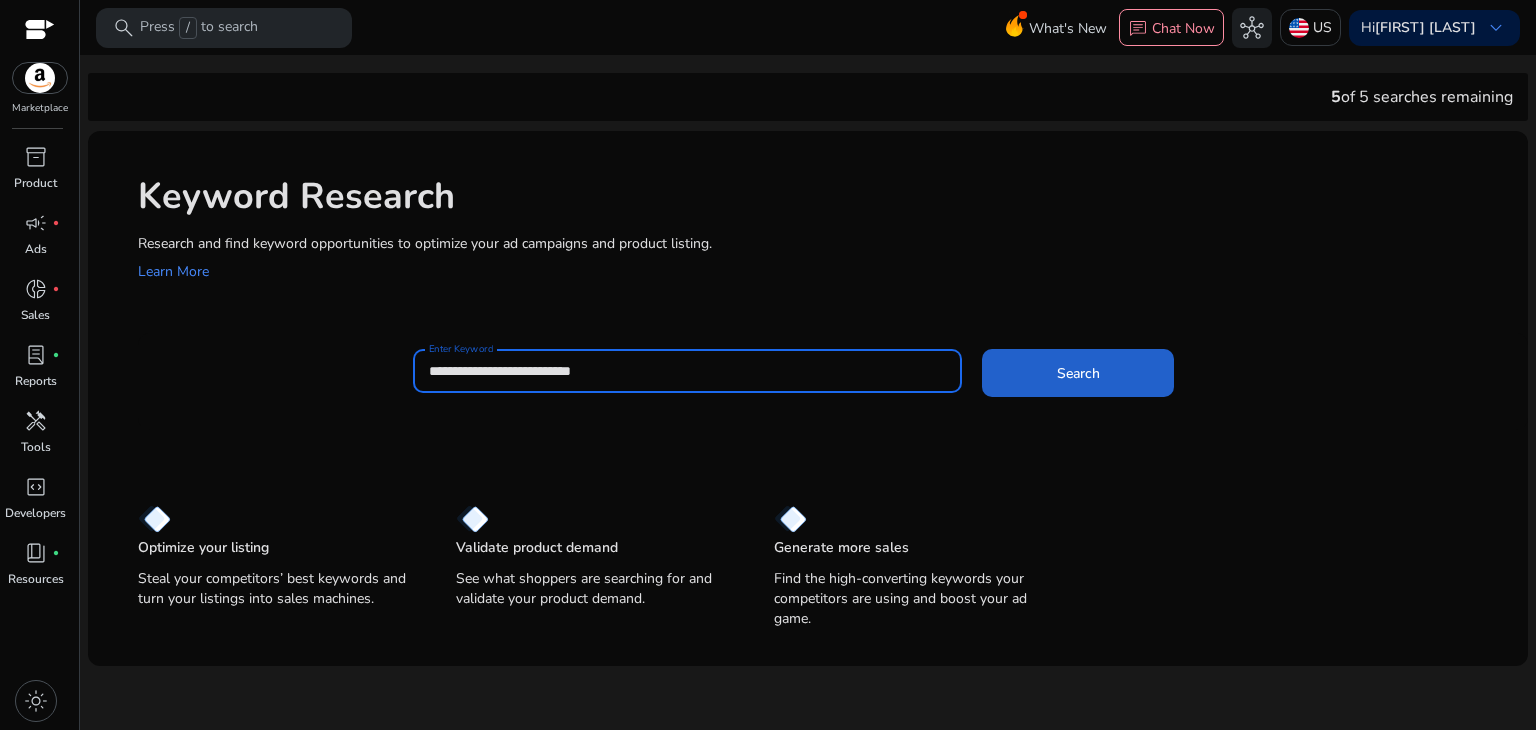 type on "**********" 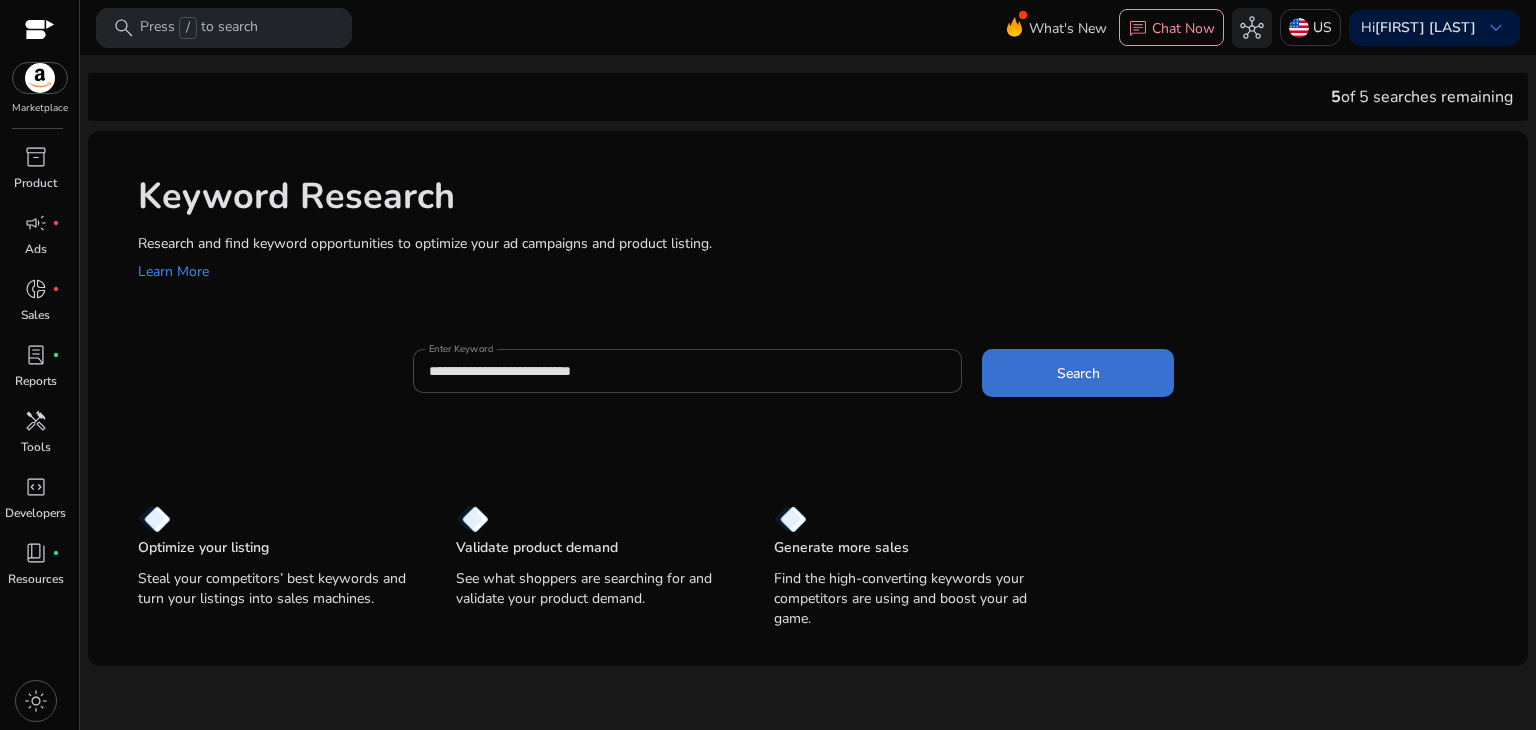 click 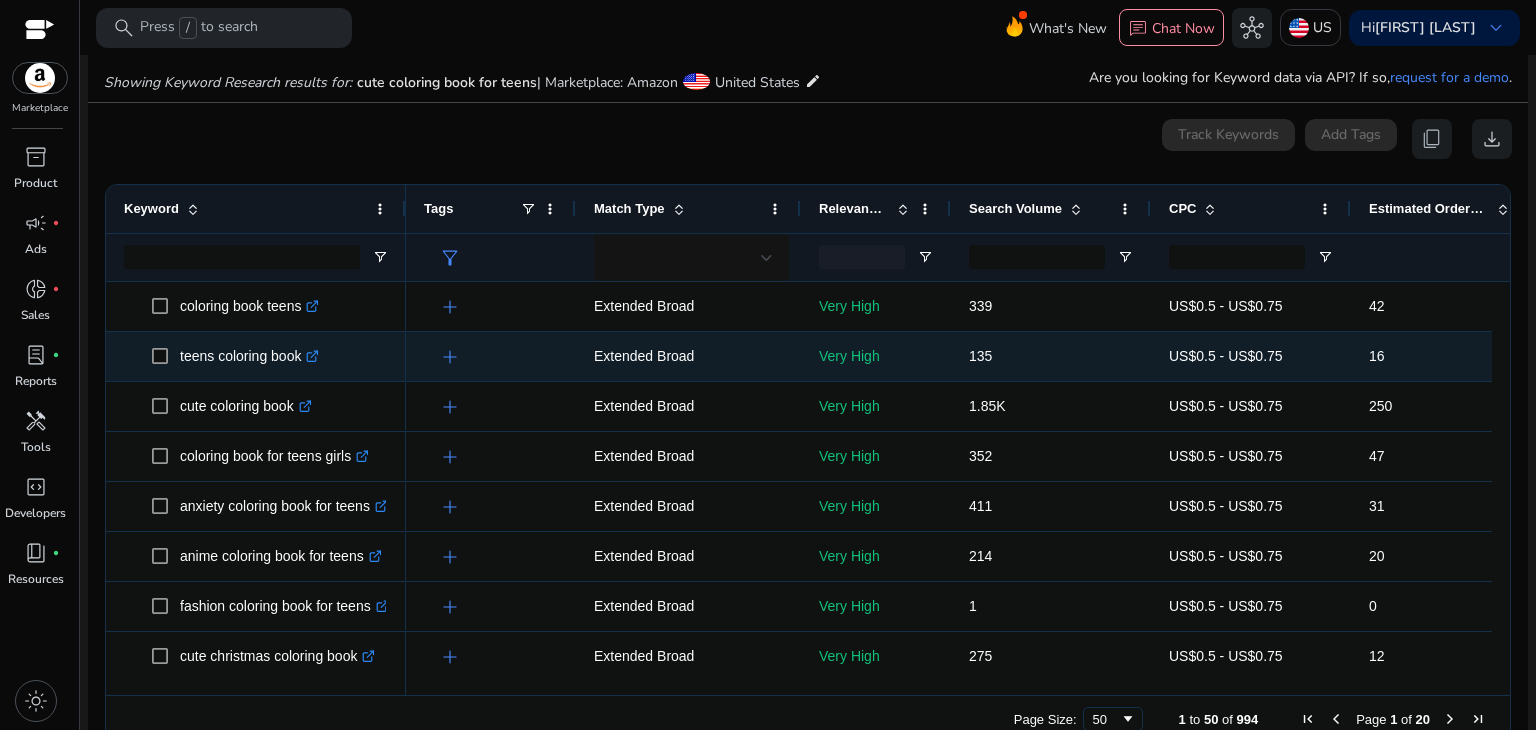 scroll, scrollTop: 238, scrollLeft: 0, axis: vertical 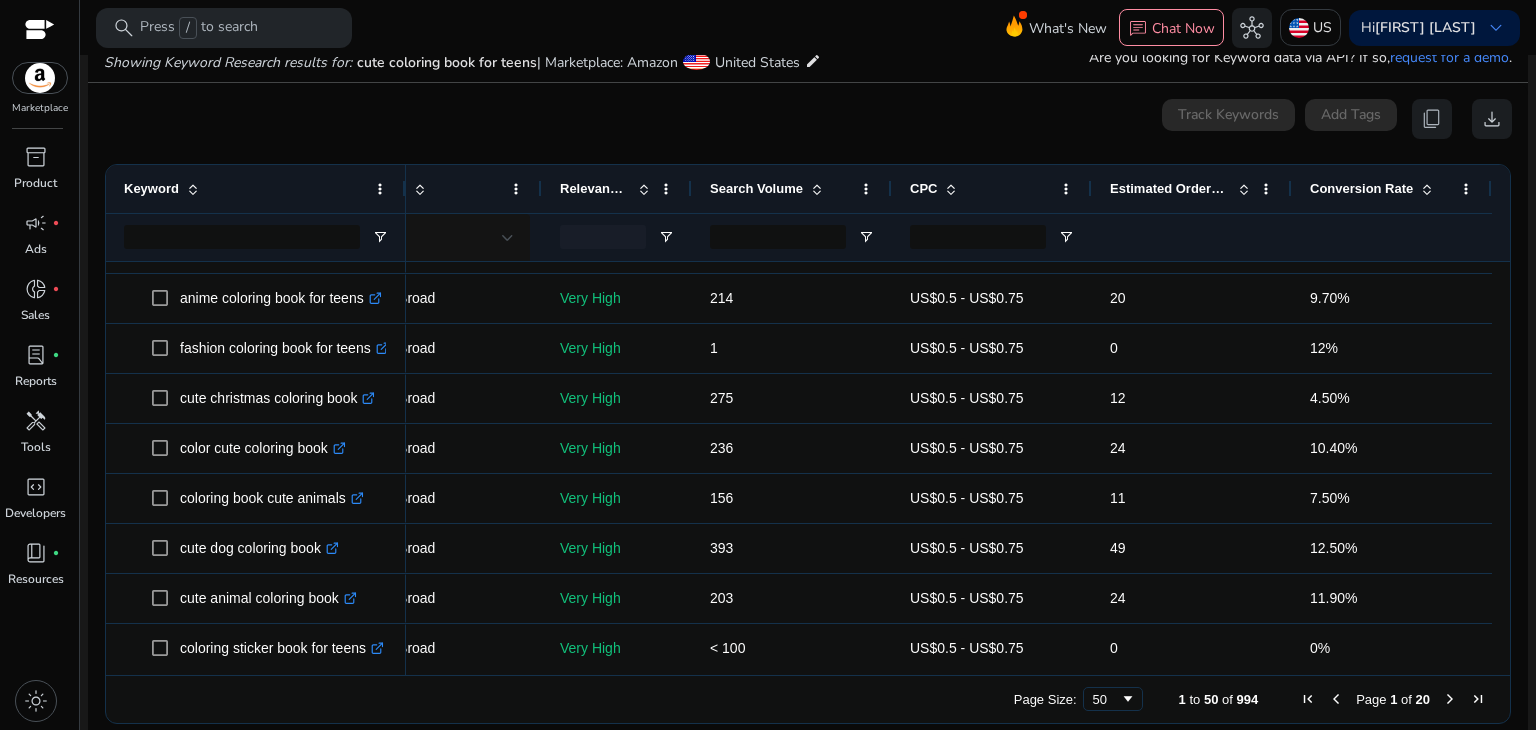 click at bounding box center [817, 189] 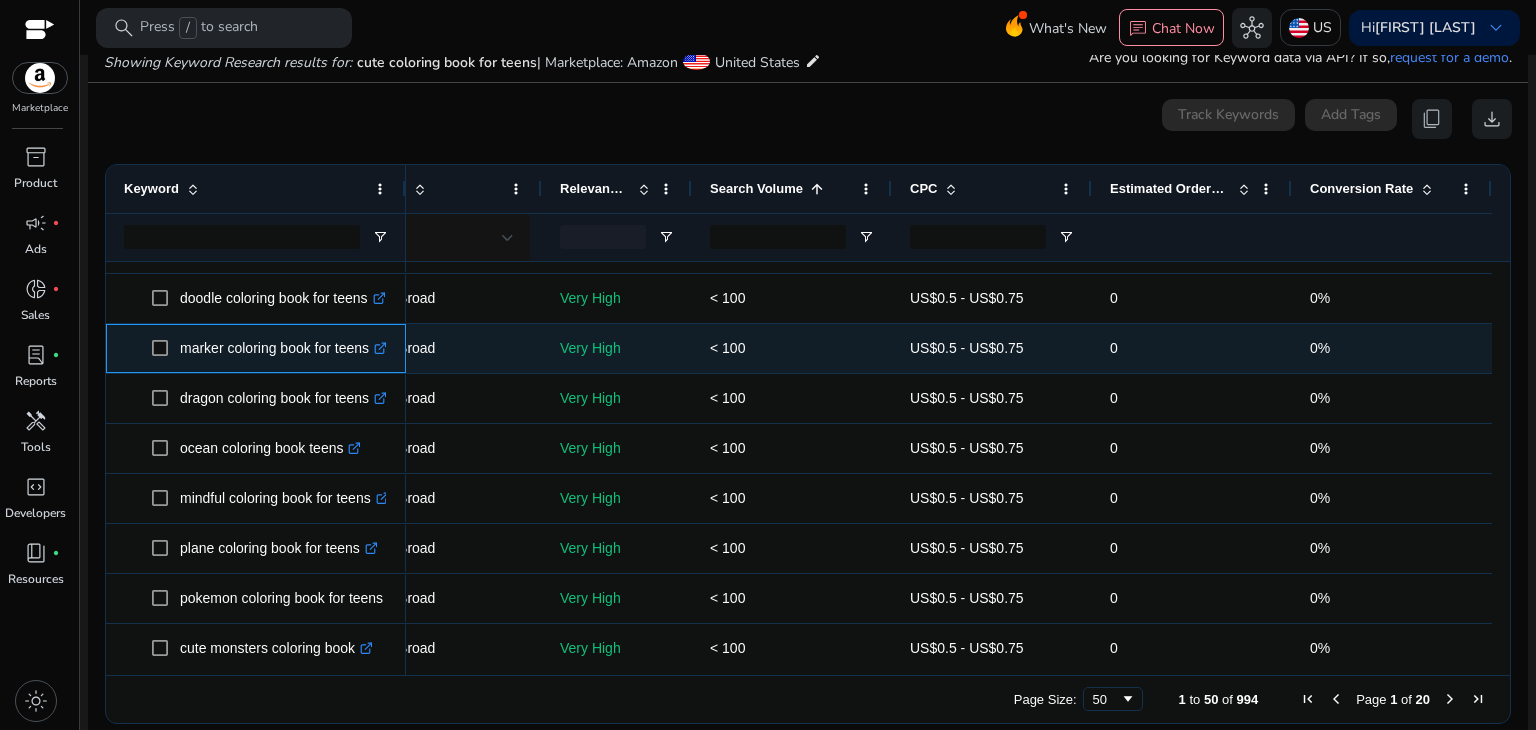 click on "marker coloring book for teens  .st0{fill:#2c8af8}" at bounding box center (283, 348) 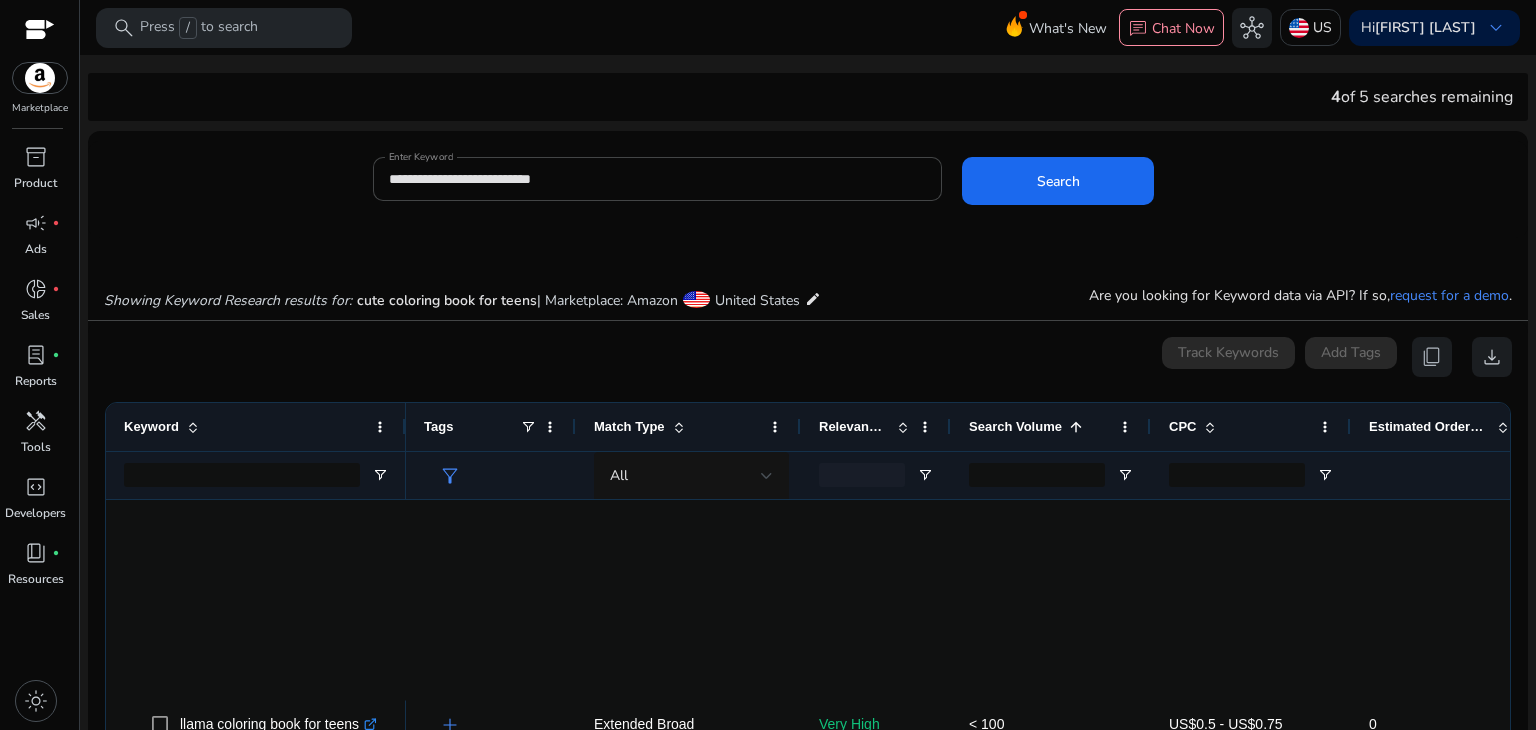 scroll, scrollTop: 0, scrollLeft: 0, axis: both 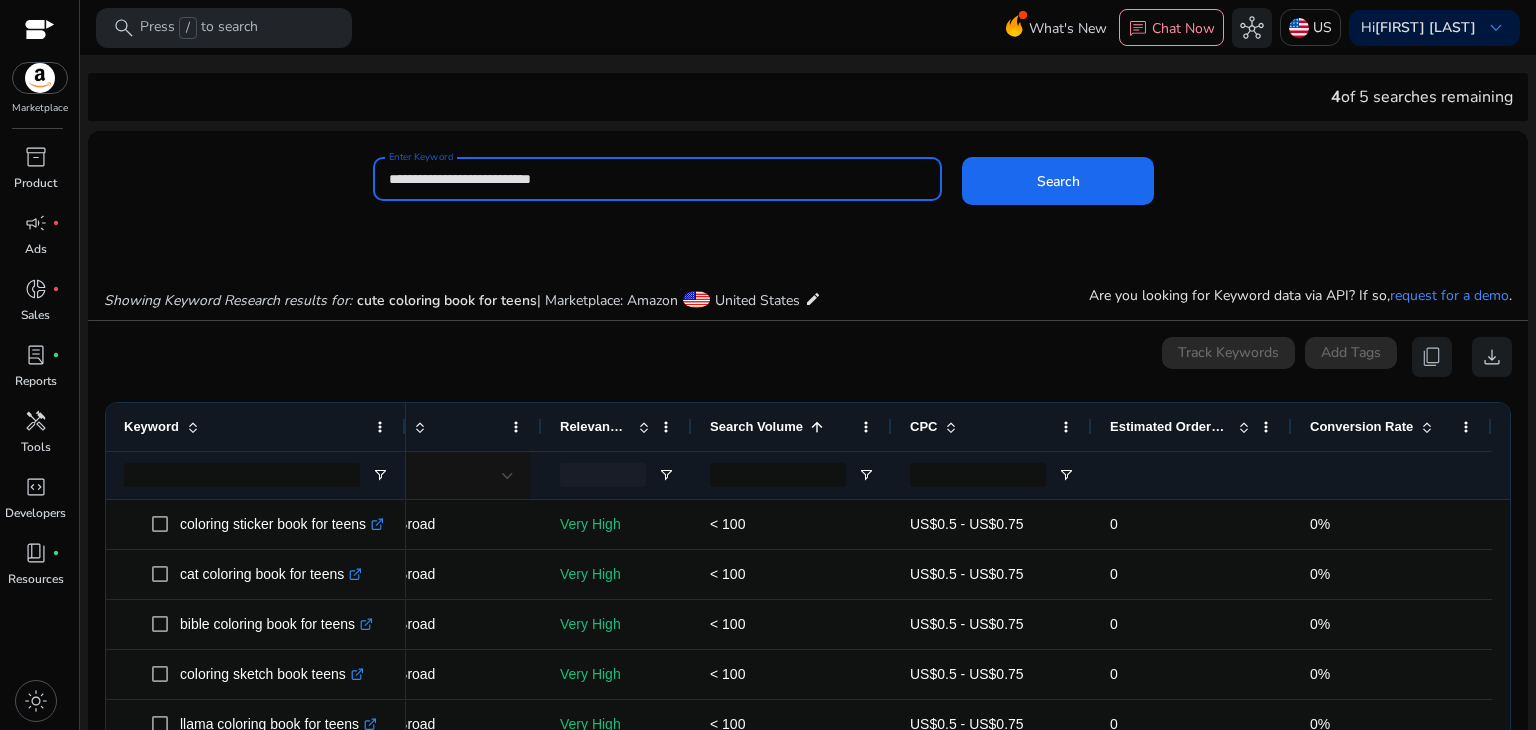 click on "**********" at bounding box center [658, 179] 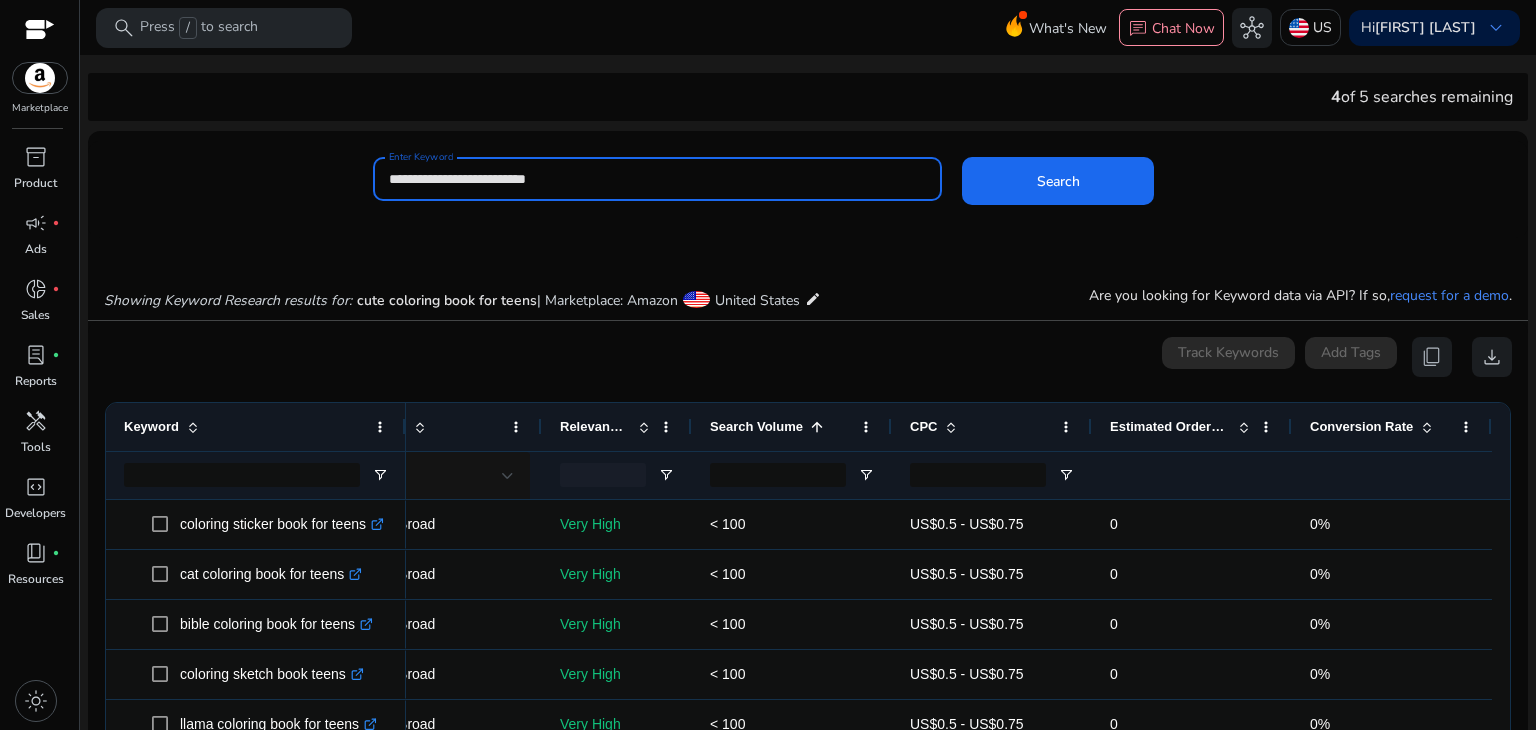 click on "Search" 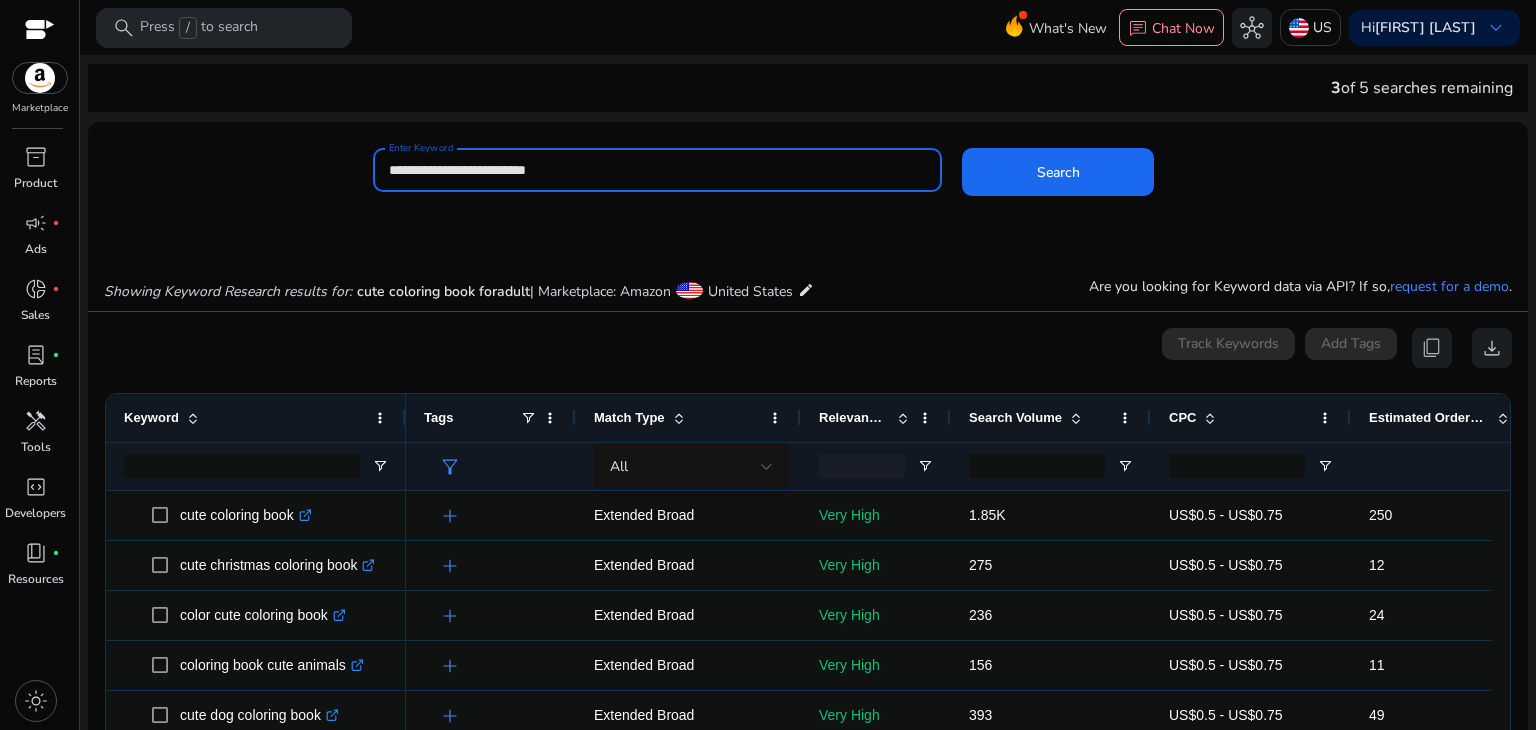 scroll, scrollTop: 0, scrollLeft: 0, axis: both 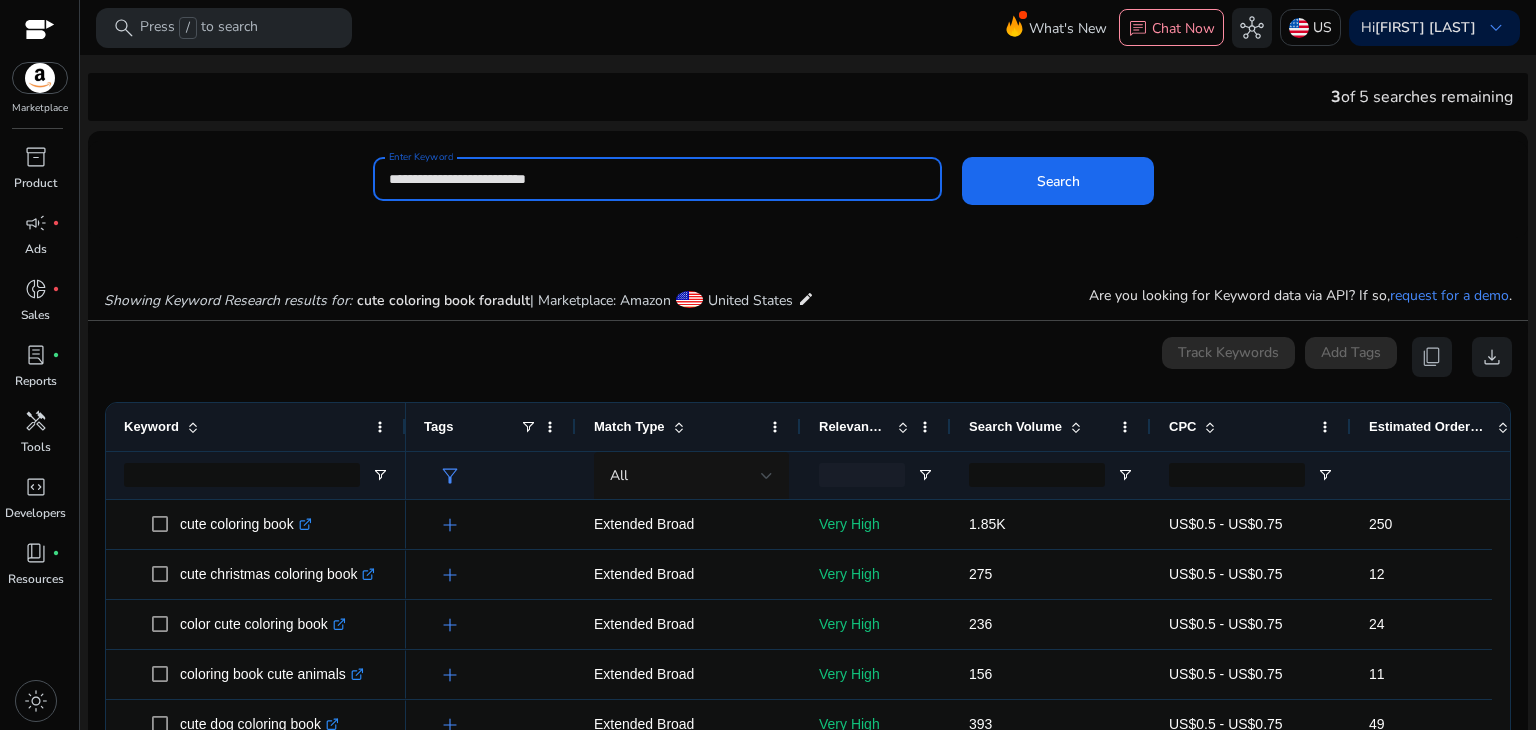 click on "**********" at bounding box center [658, 179] 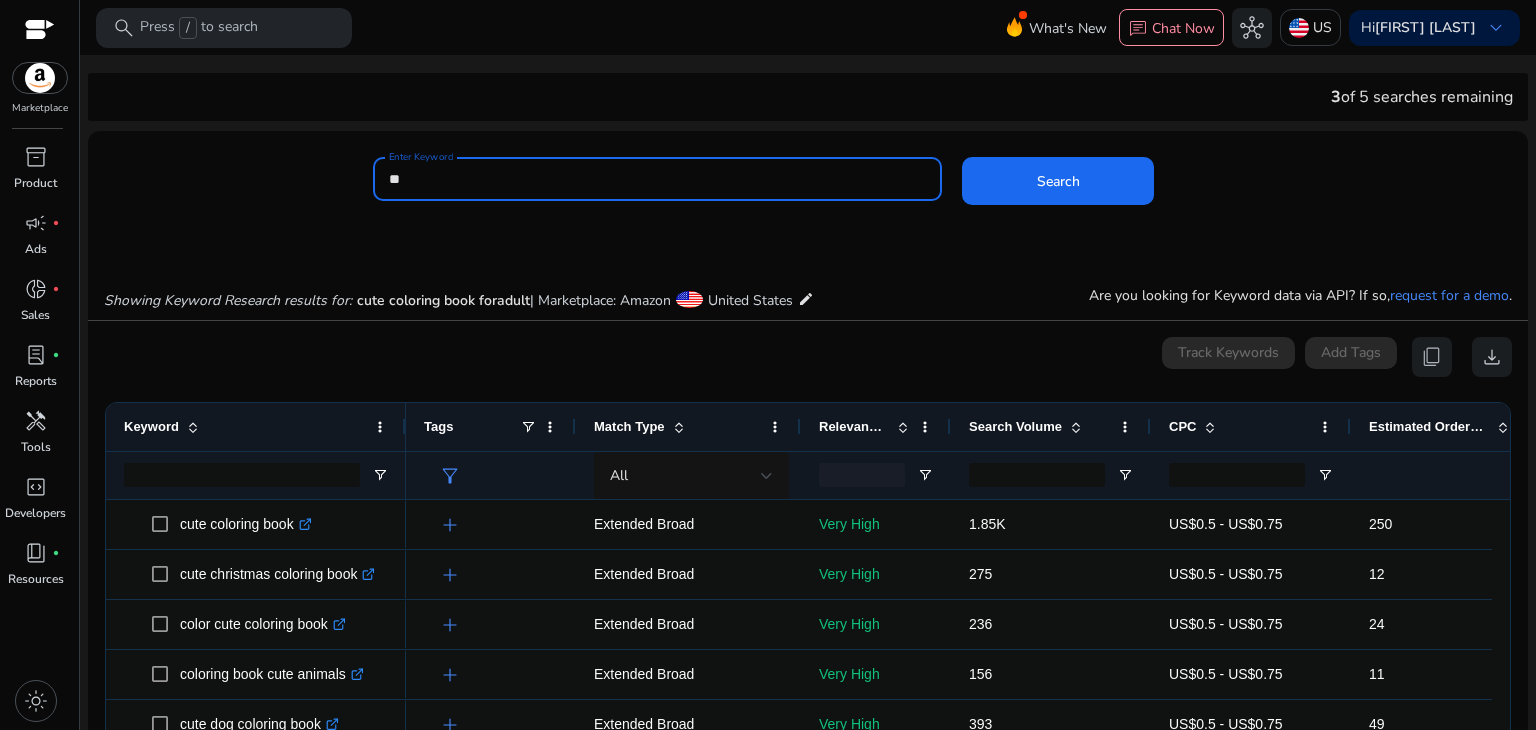 type on "*" 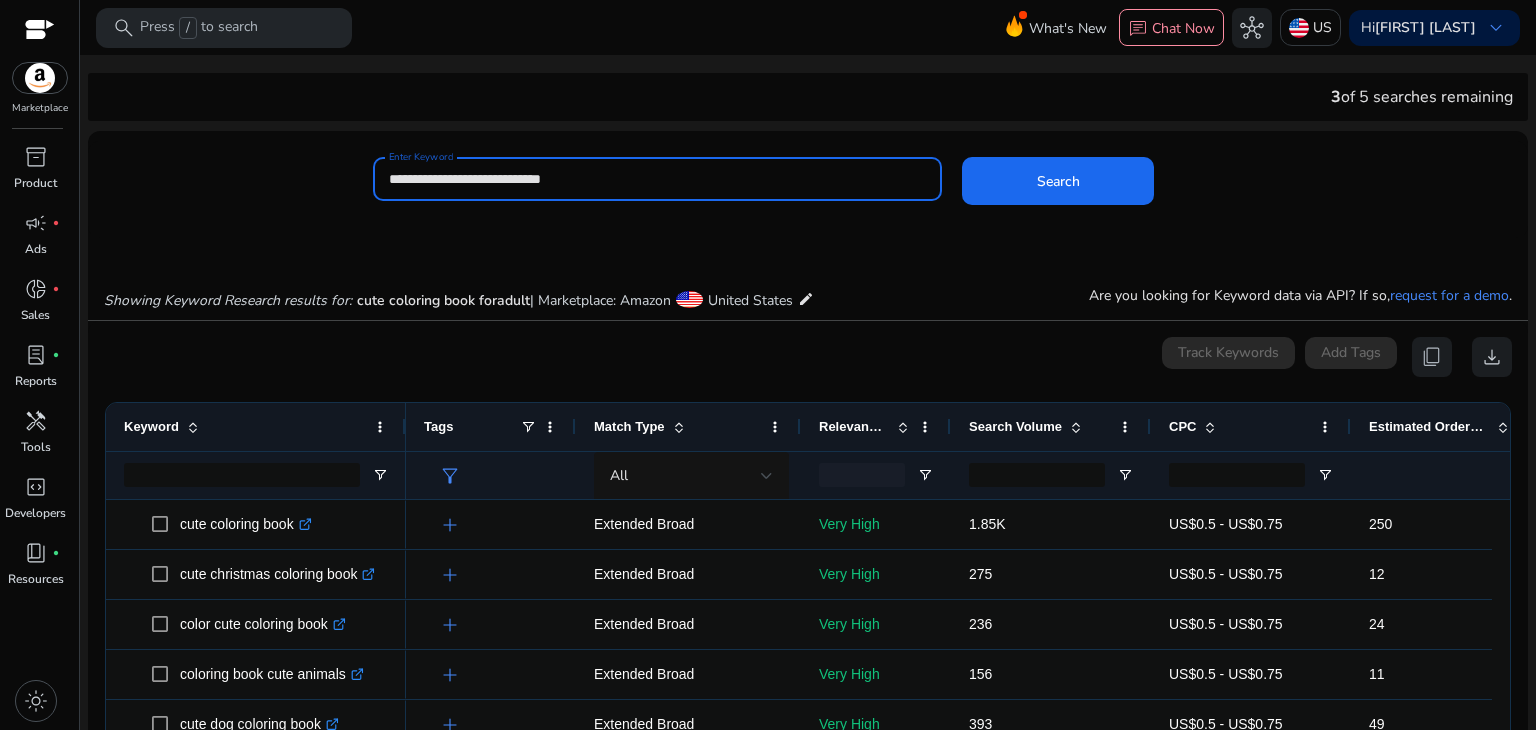 type on "**********" 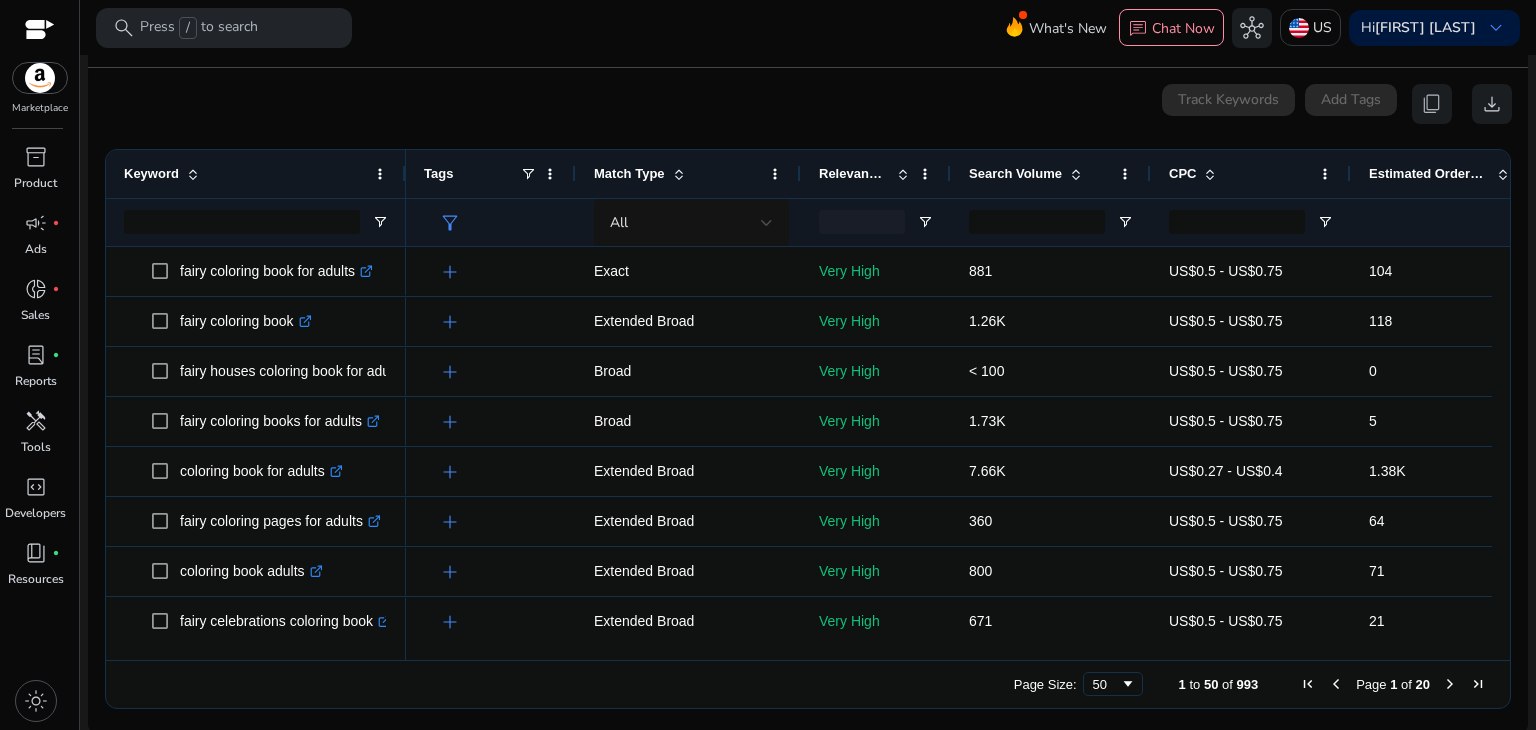 scroll, scrollTop: 258, scrollLeft: 0, axis: vertical 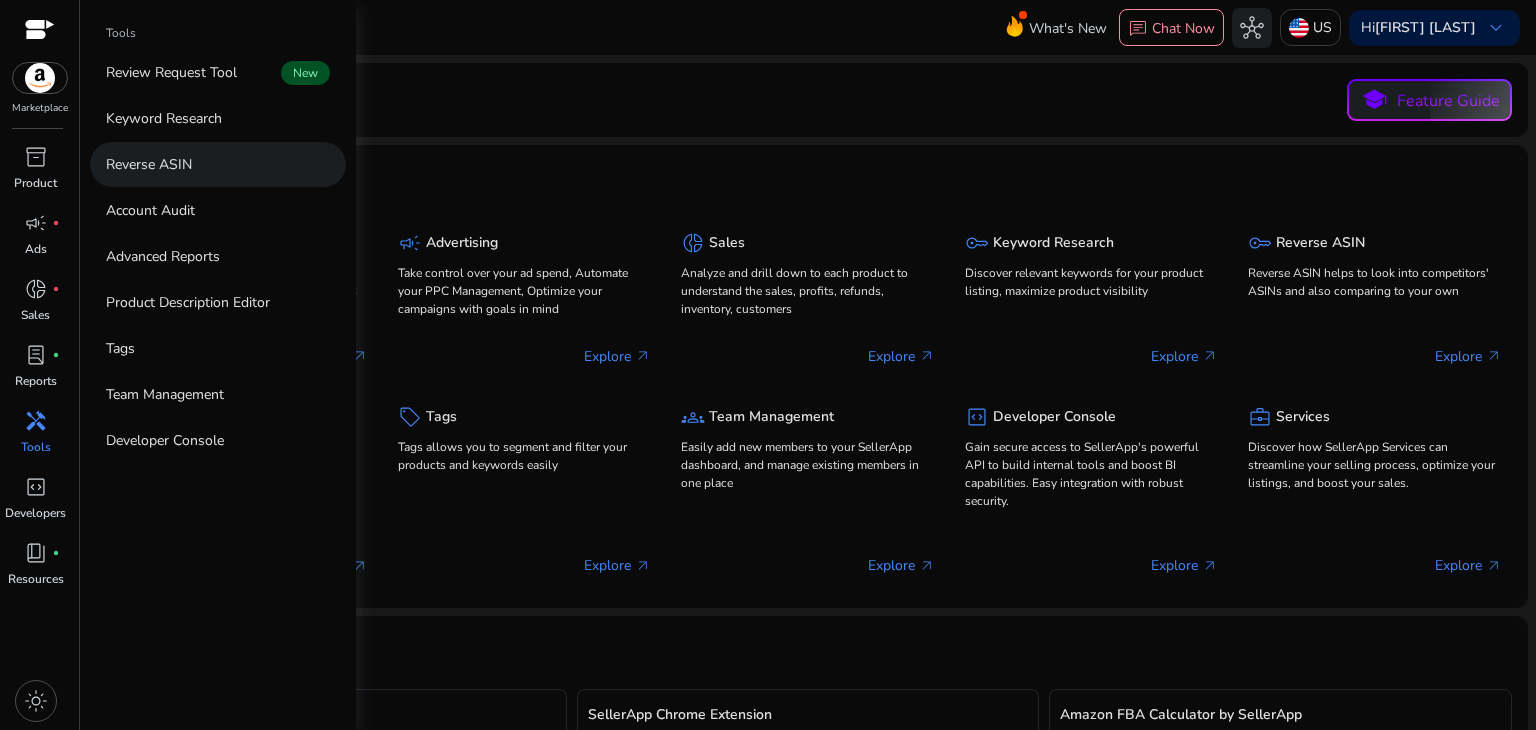 click on "Reverse ASIN" at bounding box center [218, 164] 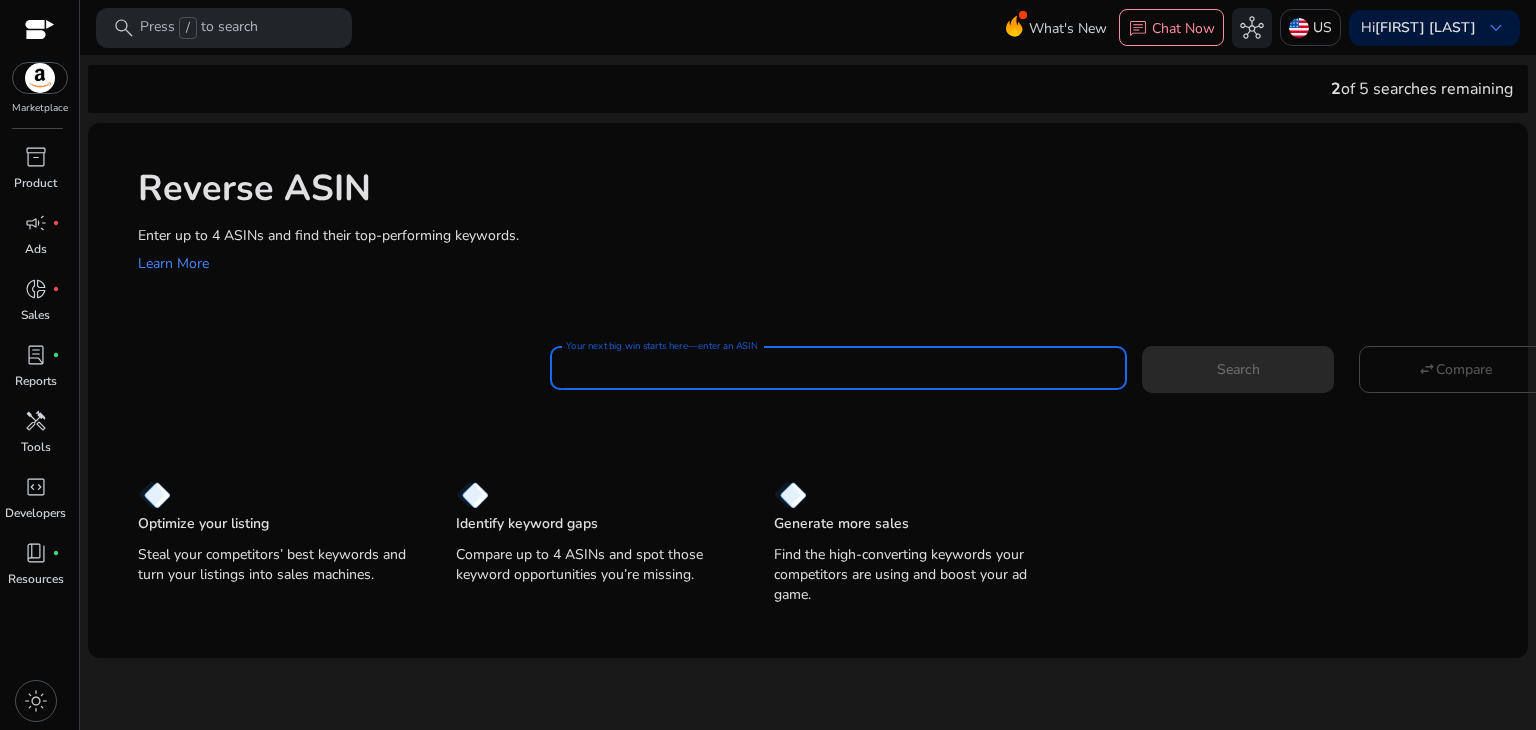 click on "Your next big win starts here—enter an ASIN" at bounding box center (838, 368) 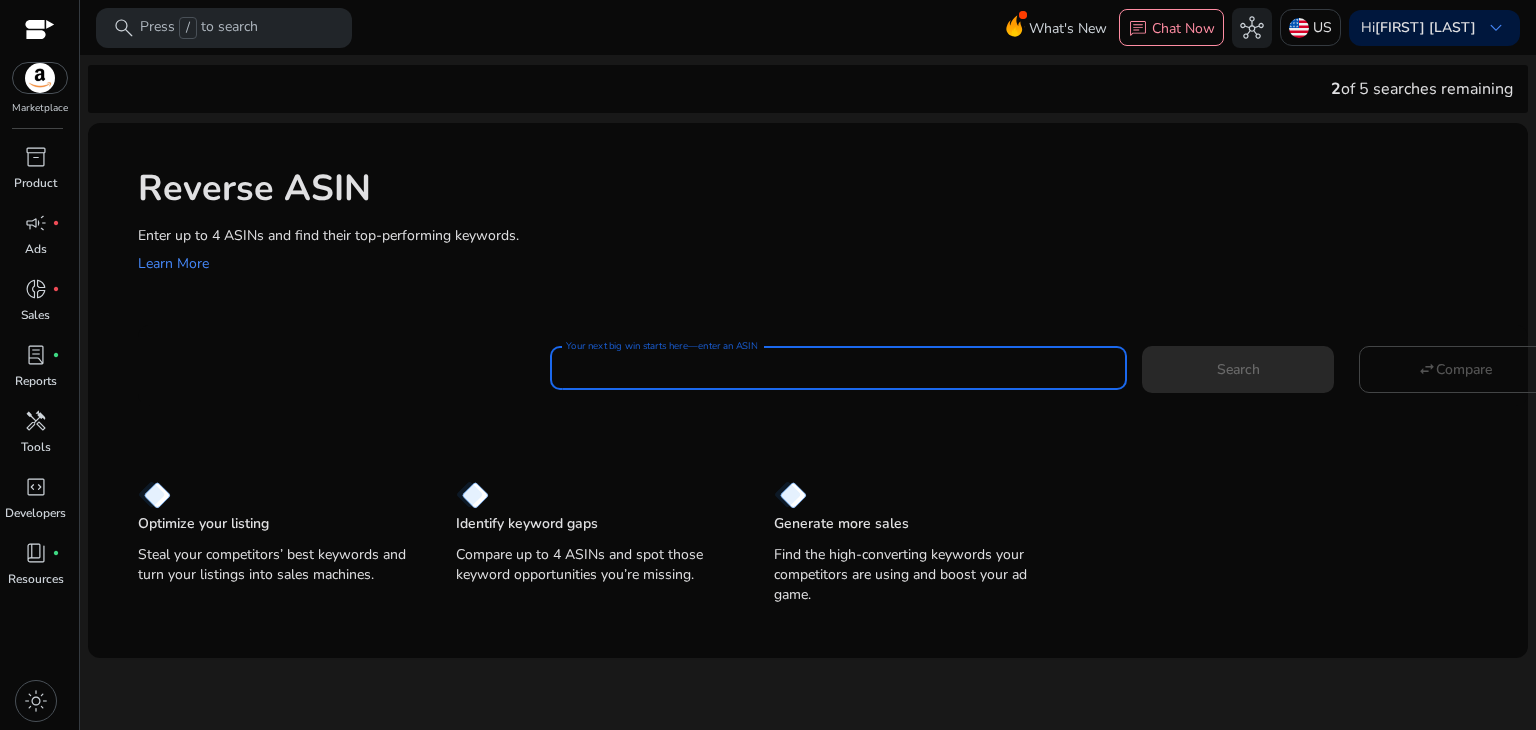 paste on "**********" 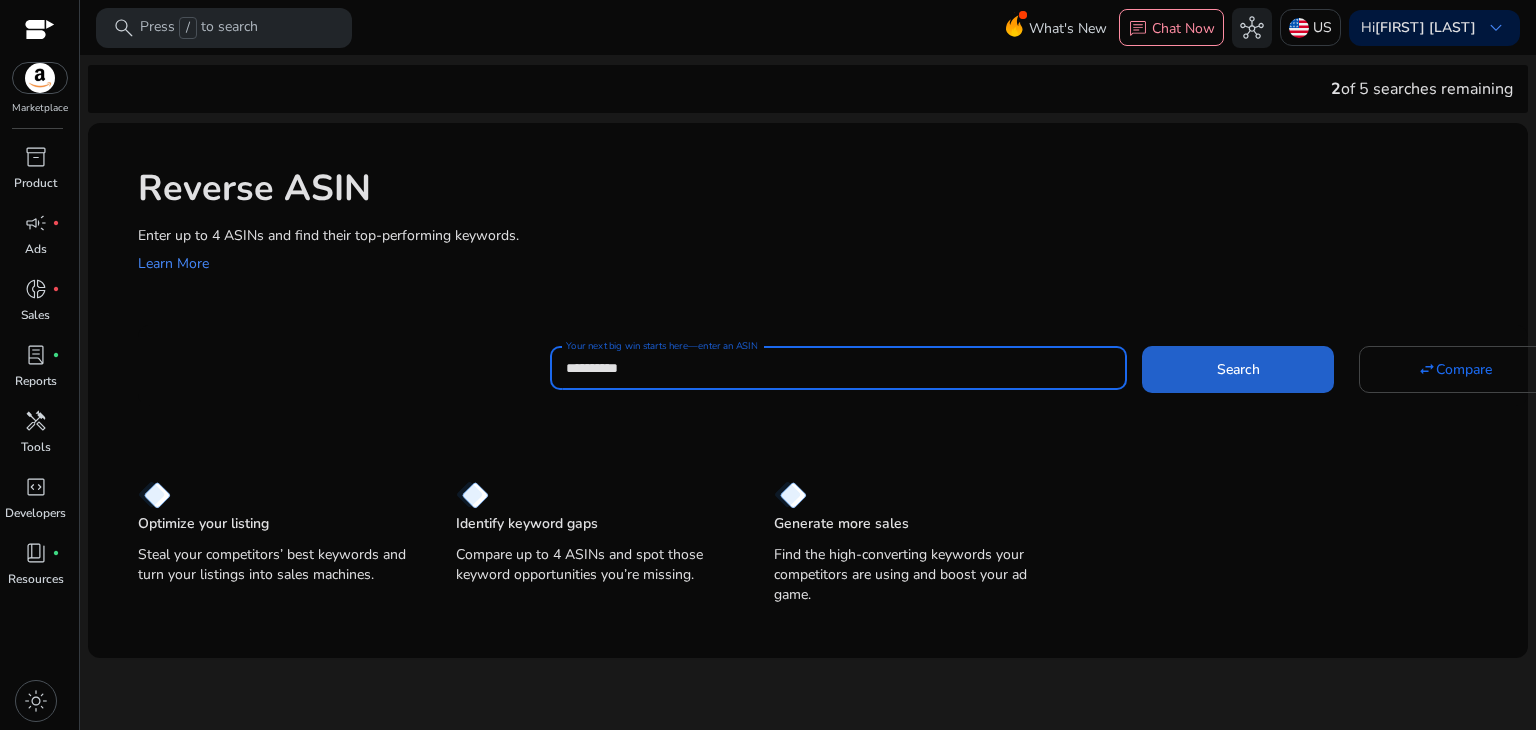 type on "**********" 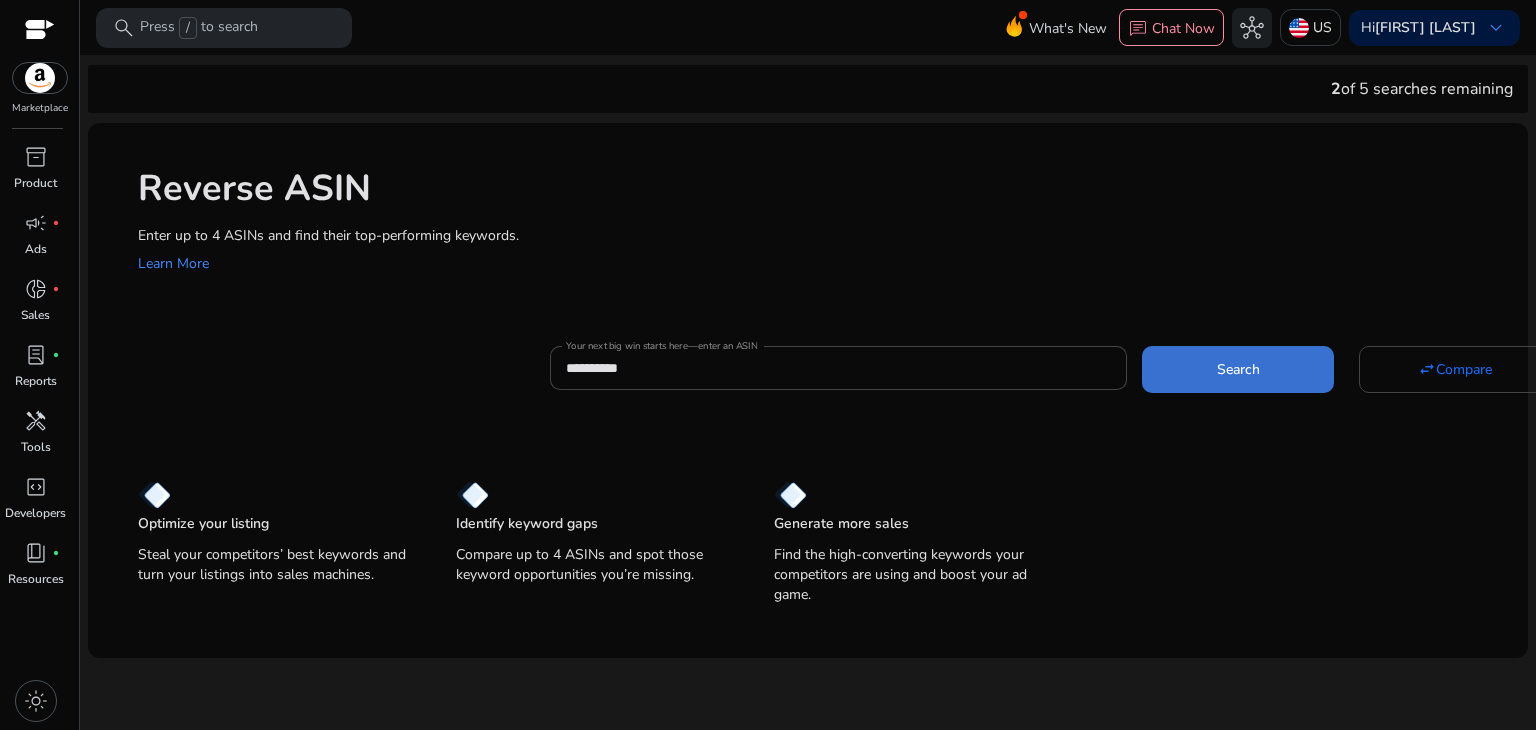 click 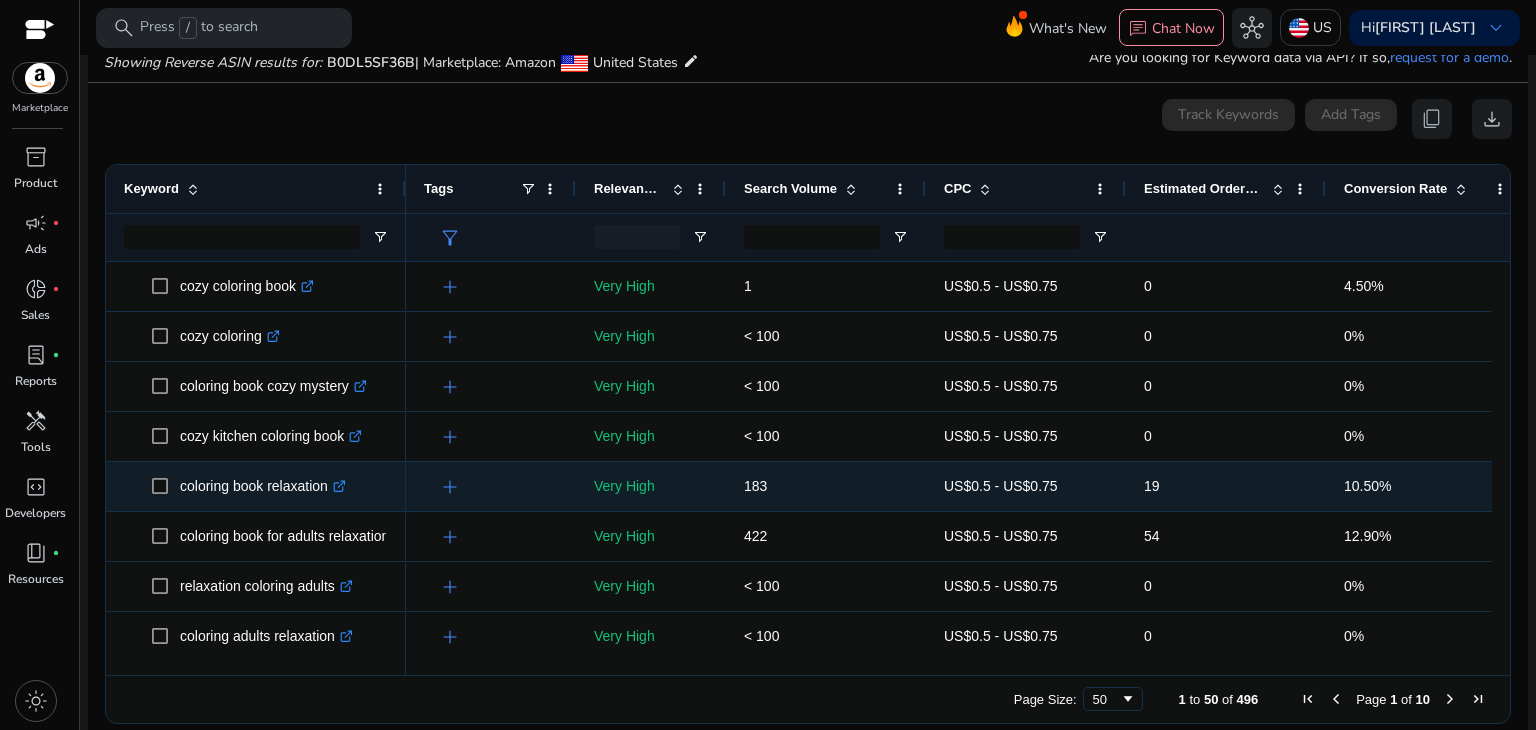 scroll, scrollTop: 248, scrollLeft: 0, axis: vertical 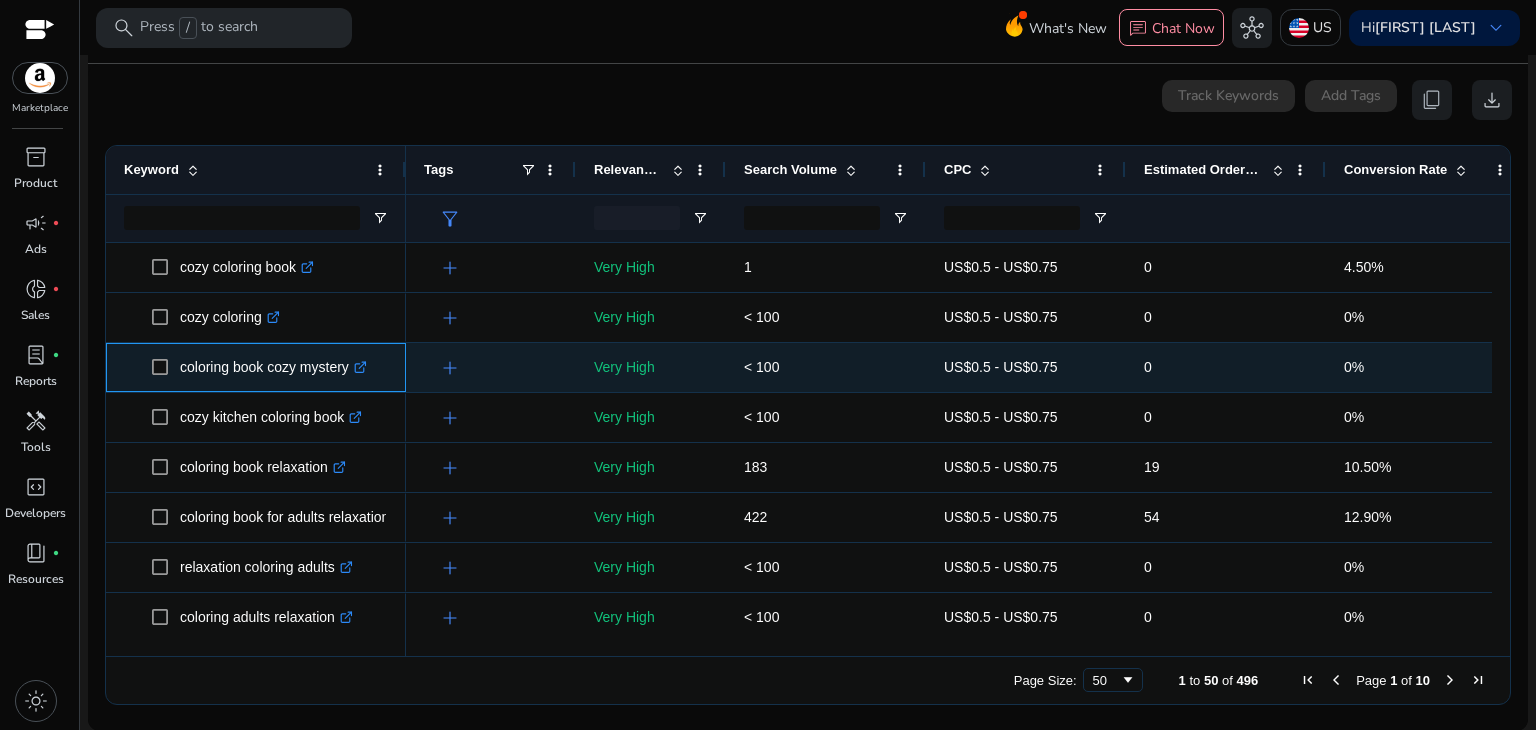 click on ".st0{fill:#2c8af8}" 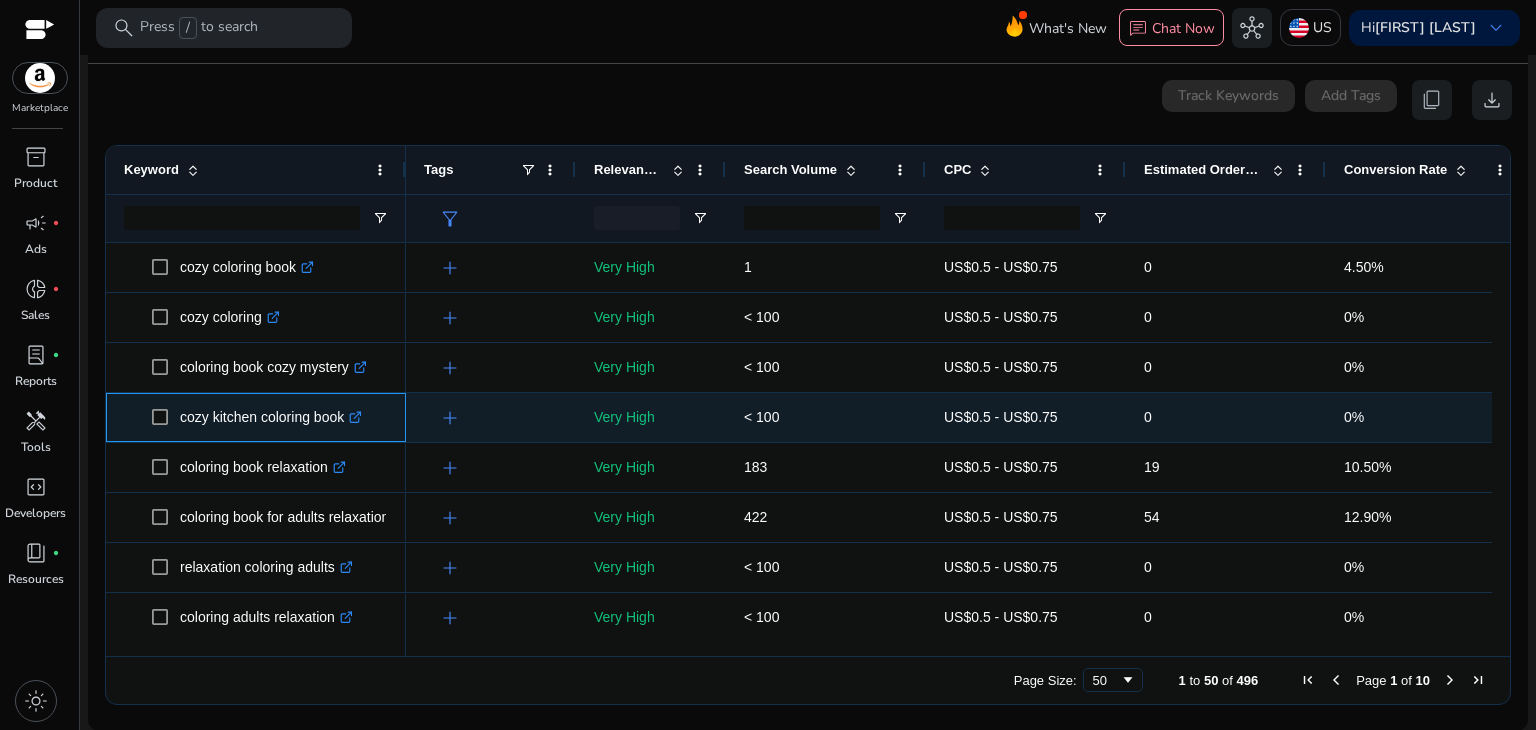click on ".st0{fill:#2c8af8}" 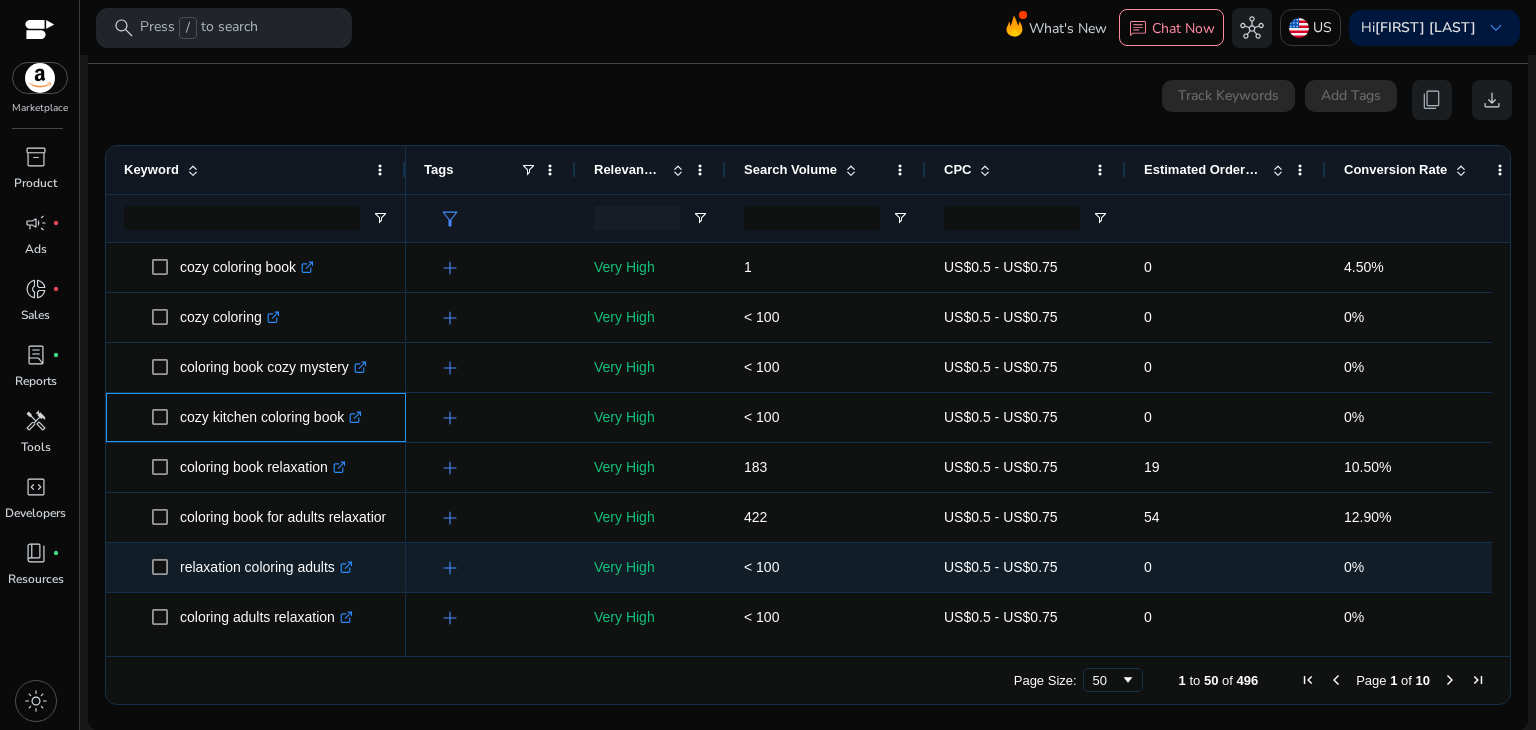 scroll, scrollTop: 75, scrollLeft: 0, axis: vertical 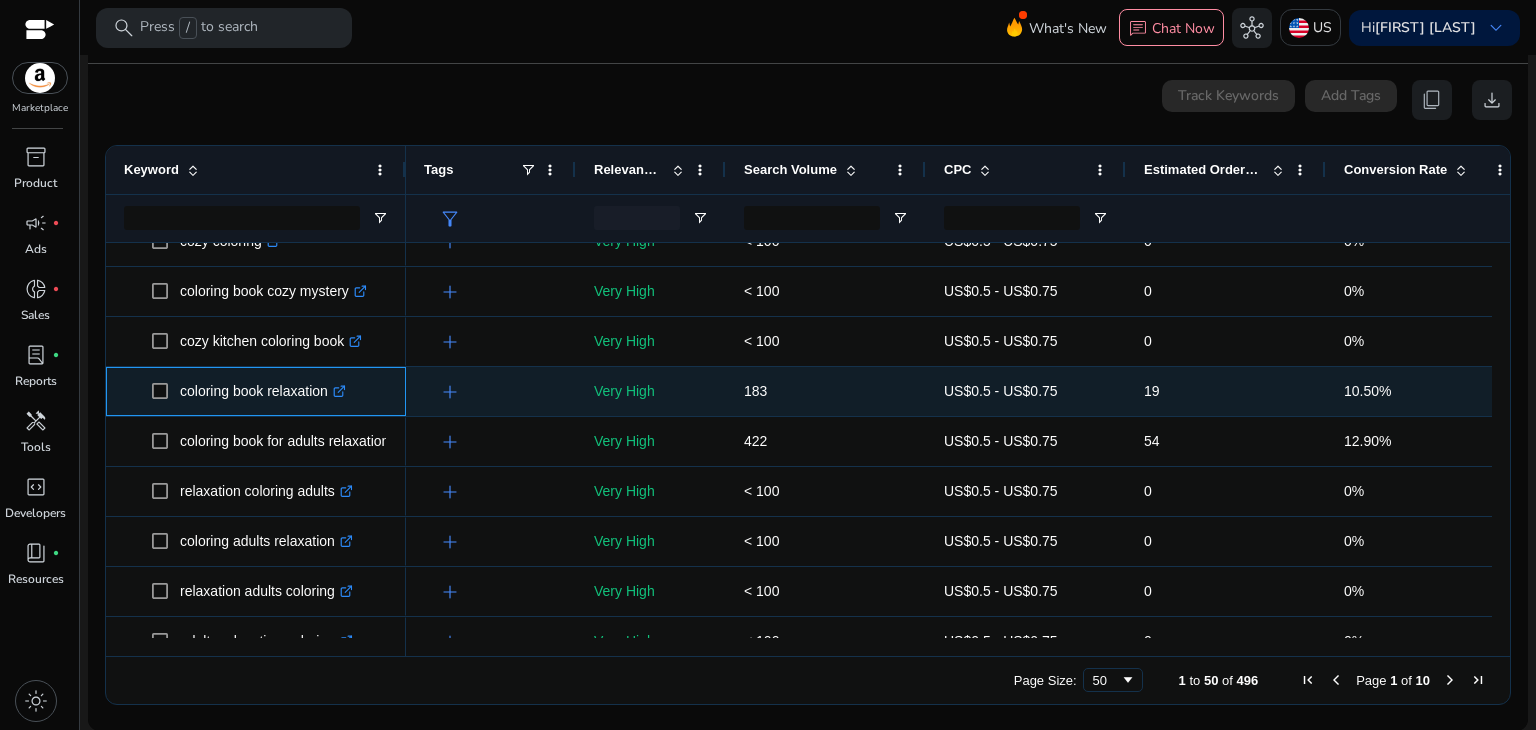 click on ".st0{fill:#2c8af8}" 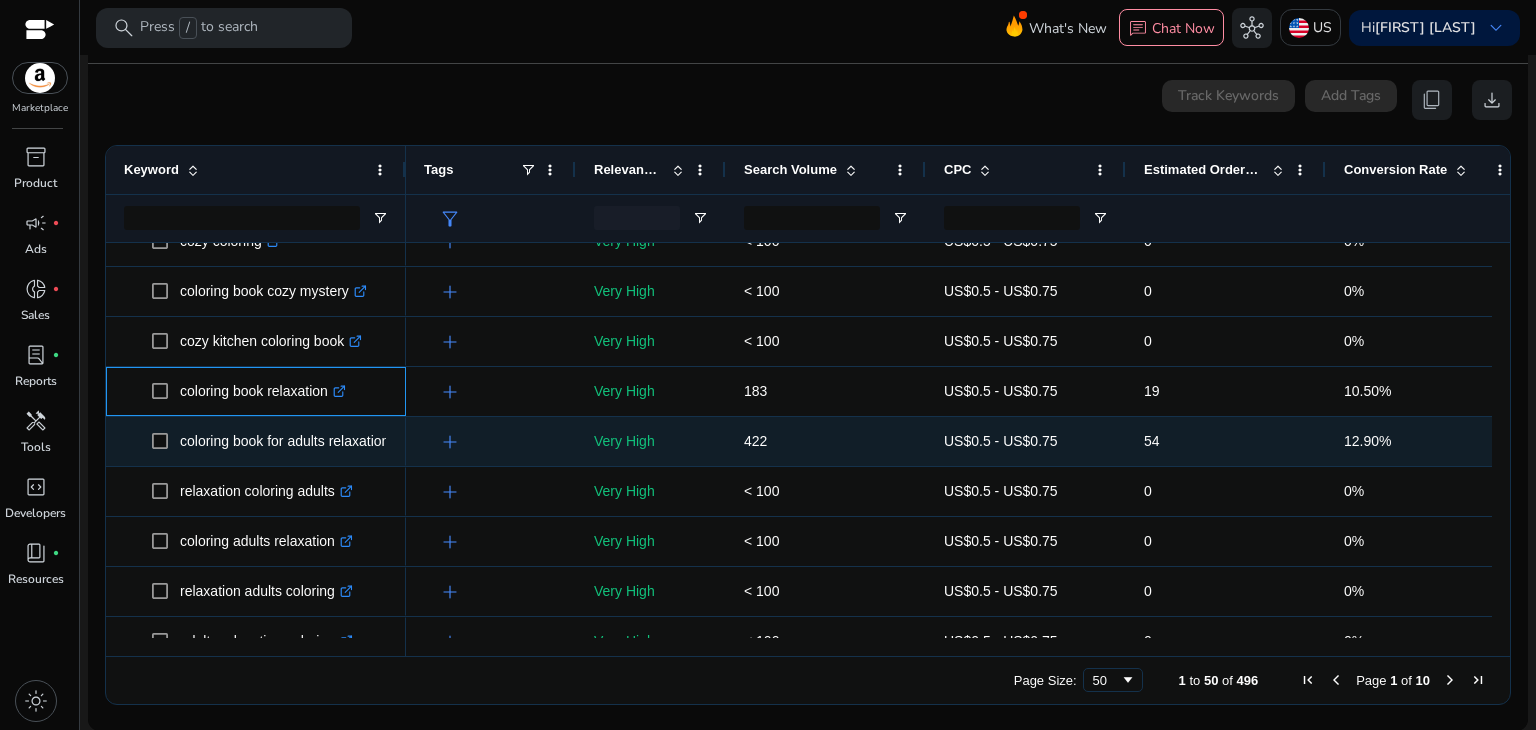 scroll, scrollTop: 50, scrollLeft: 0, axis: vertical 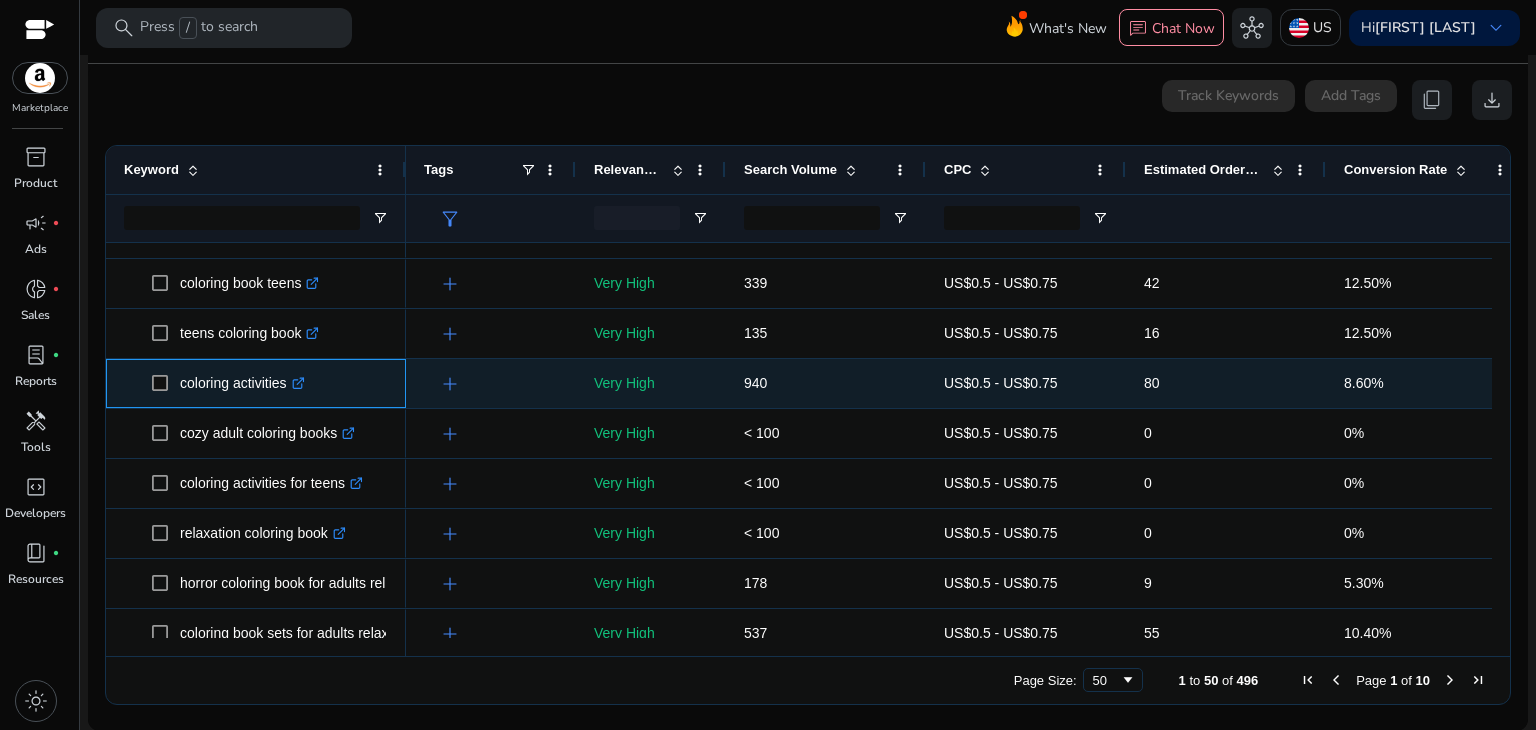click on ".st0{fill:#2c8af8}" 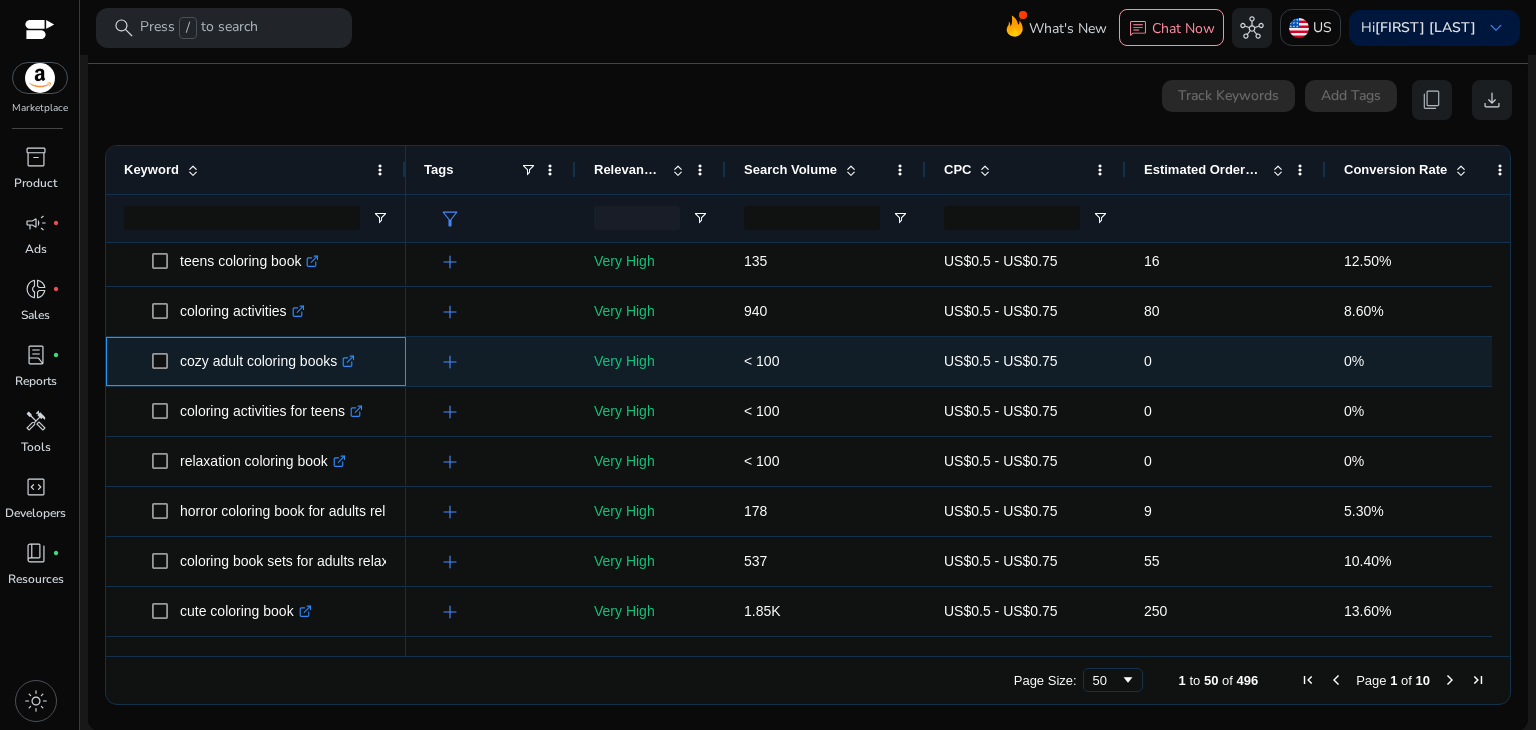 click 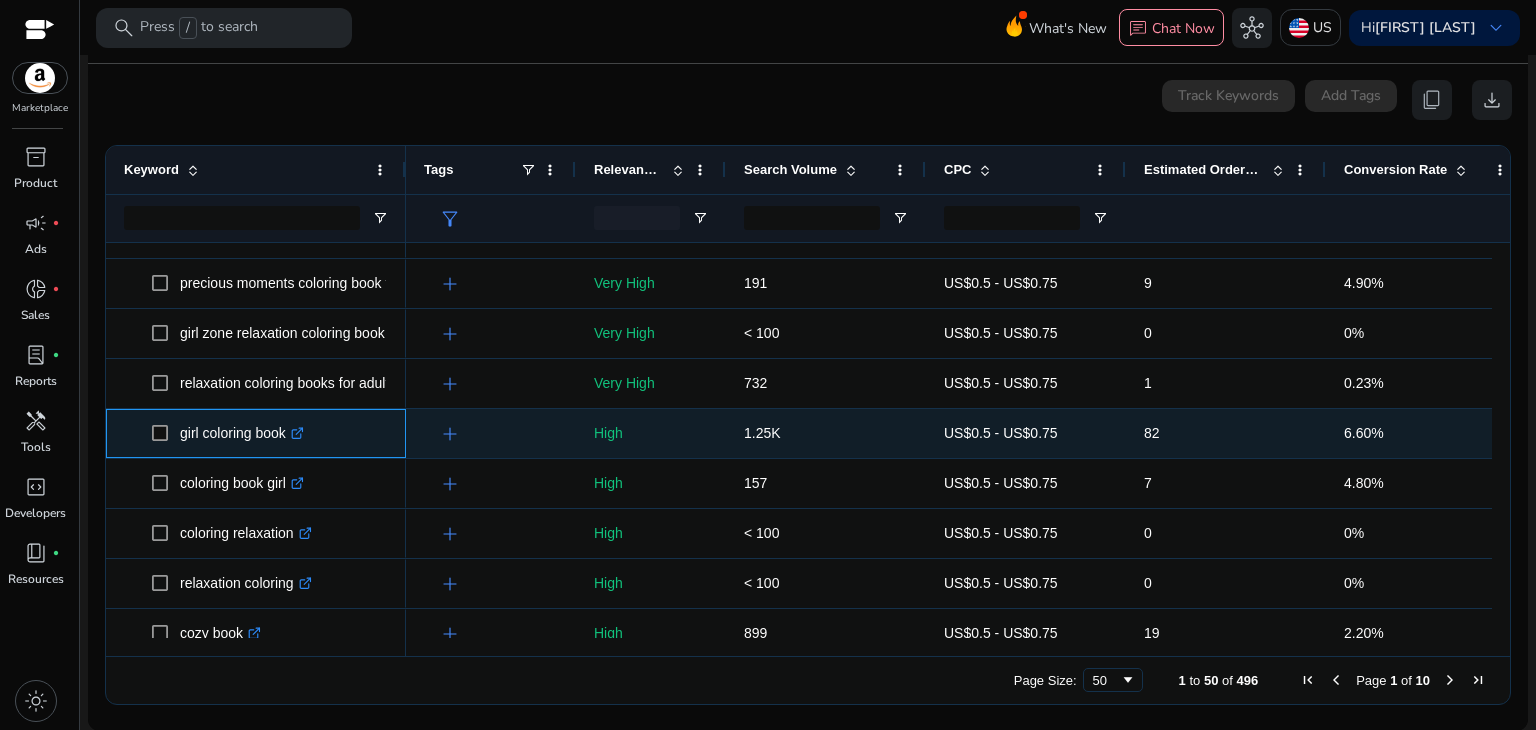 click 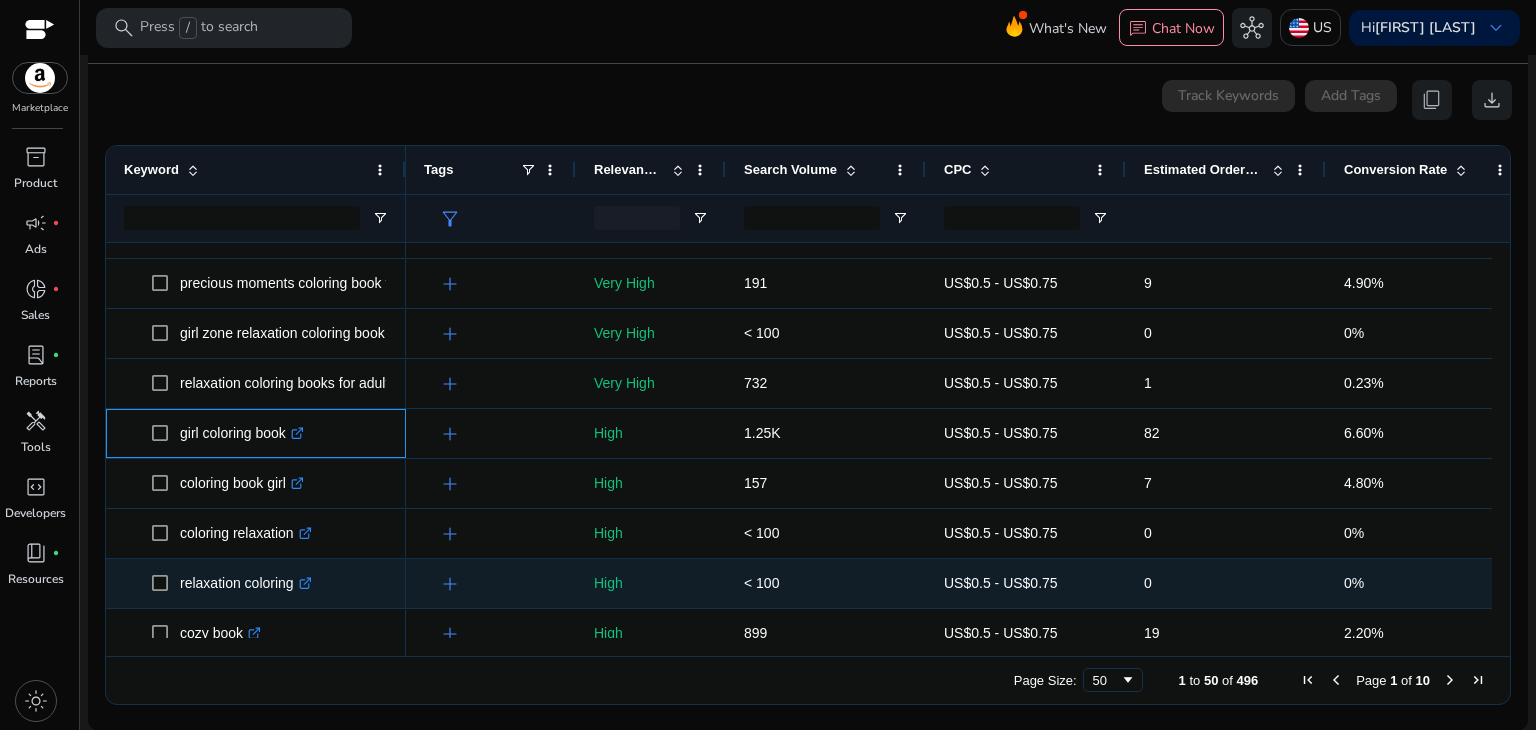 scroll, scrollTop: 1188, scrollLeft: 0, axis: vertical 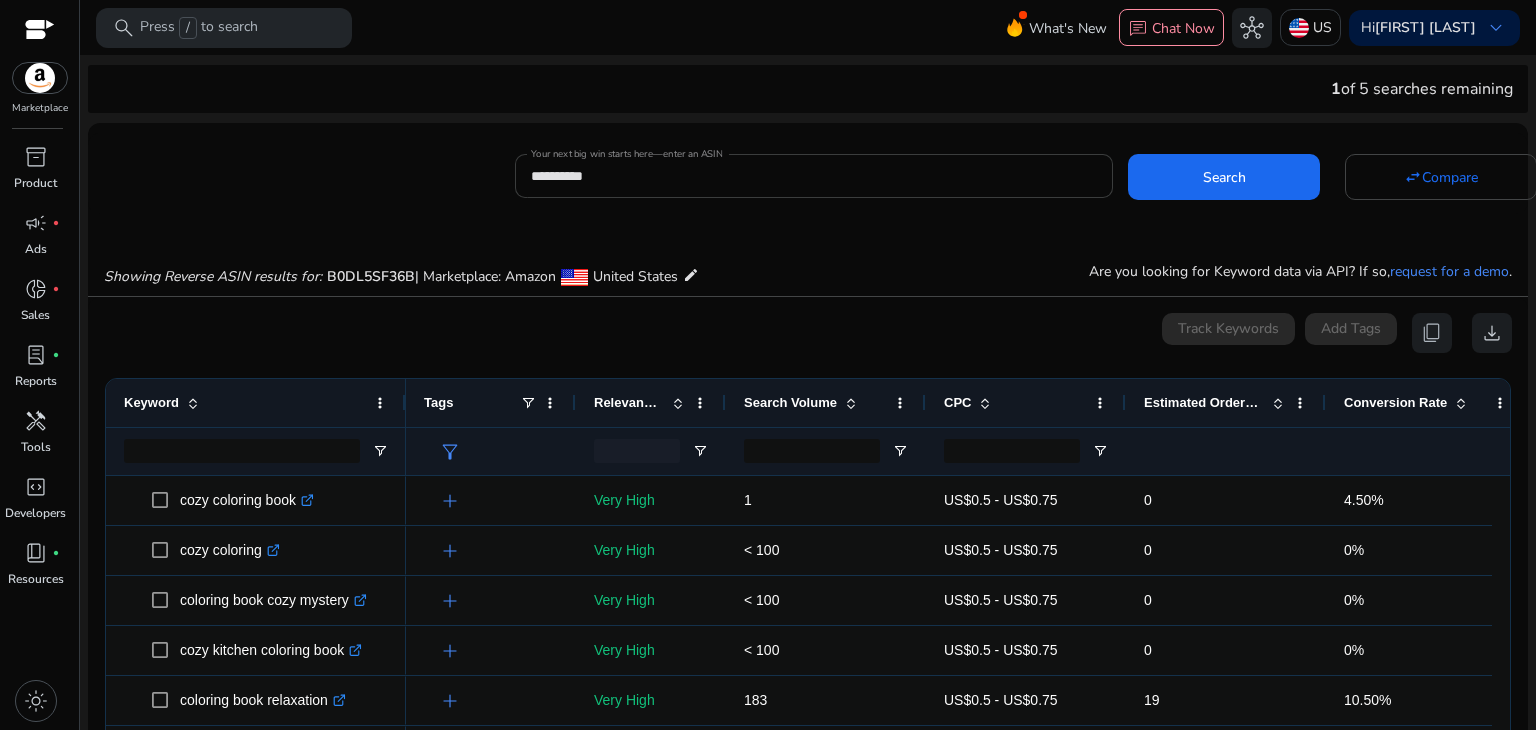 click on "**********" 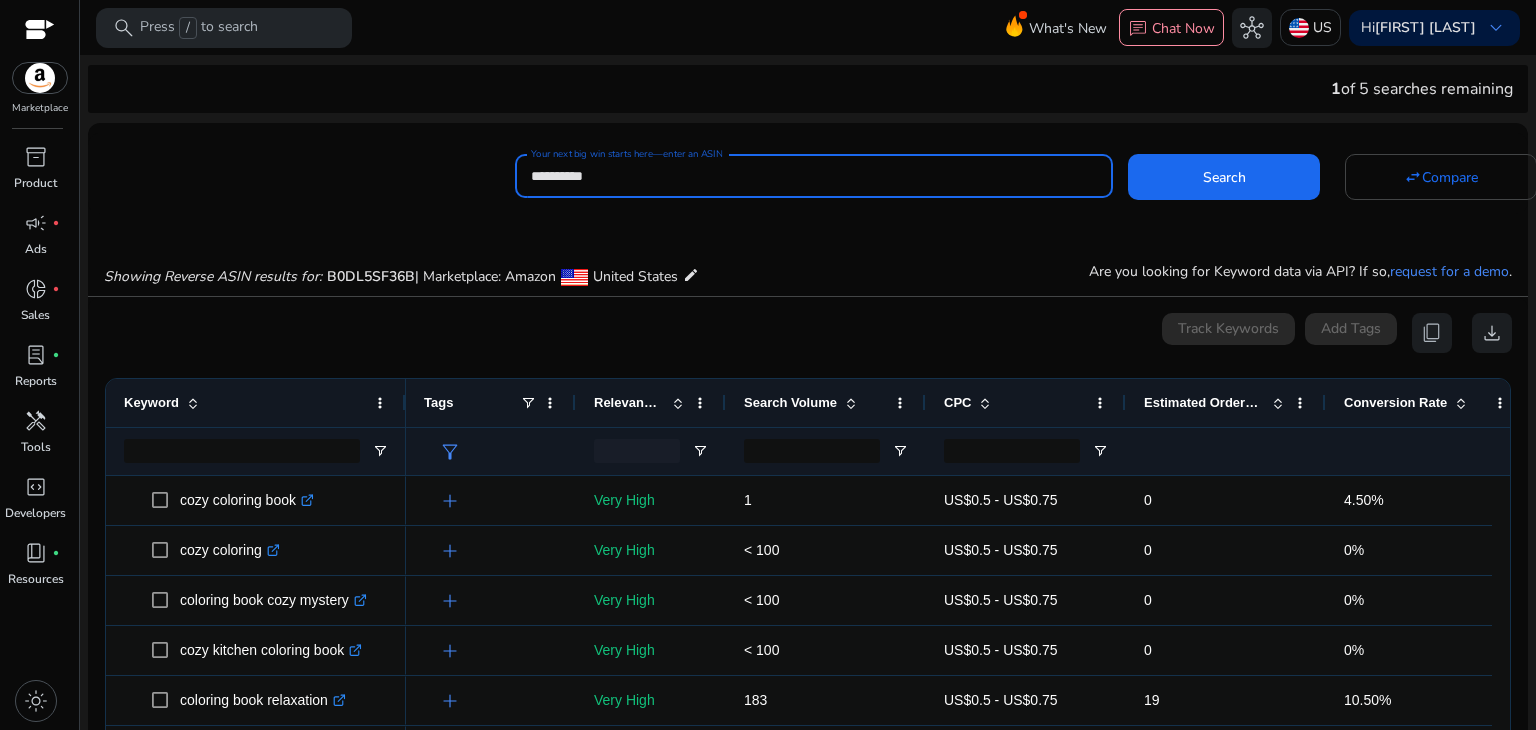 click on "**********" at bounding box center (814, 176) 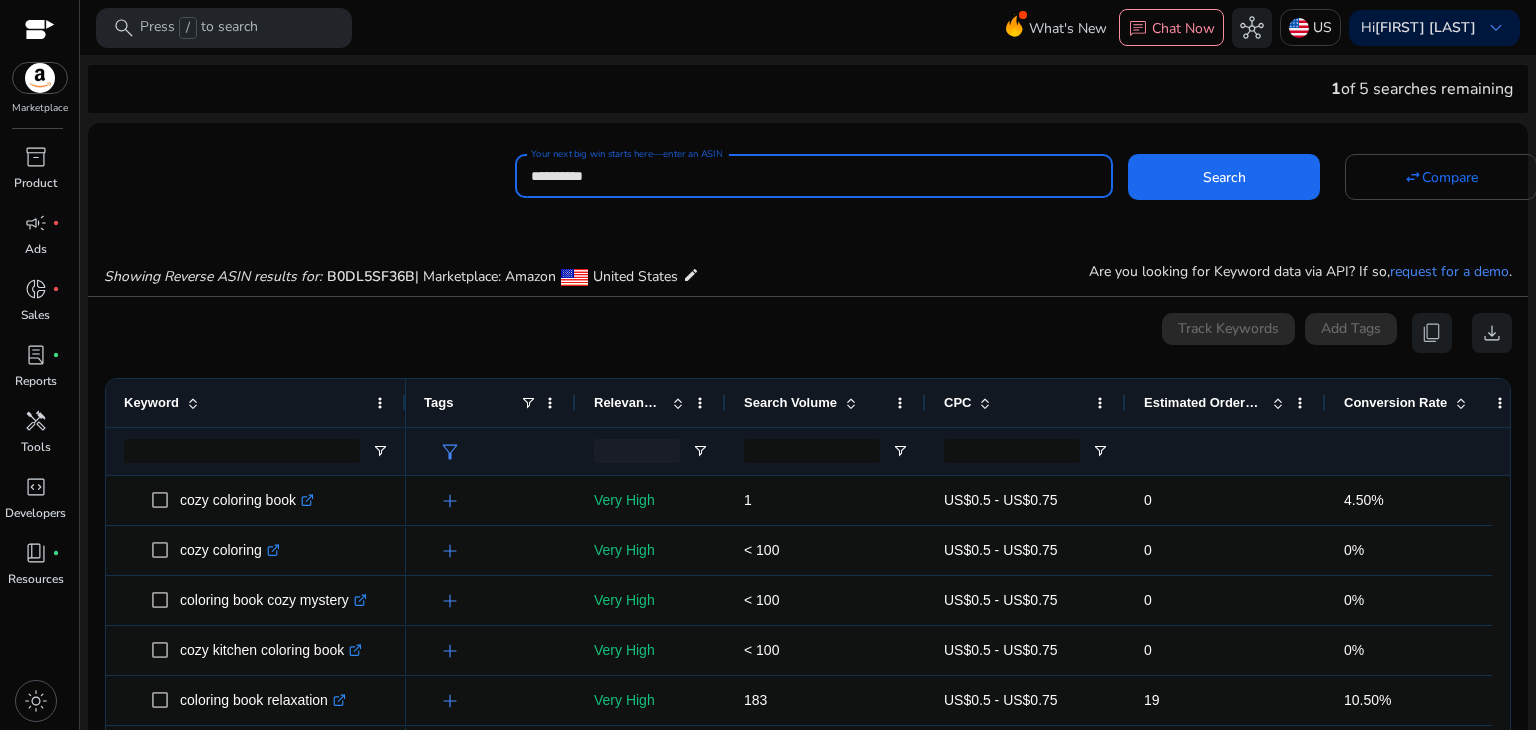 paste 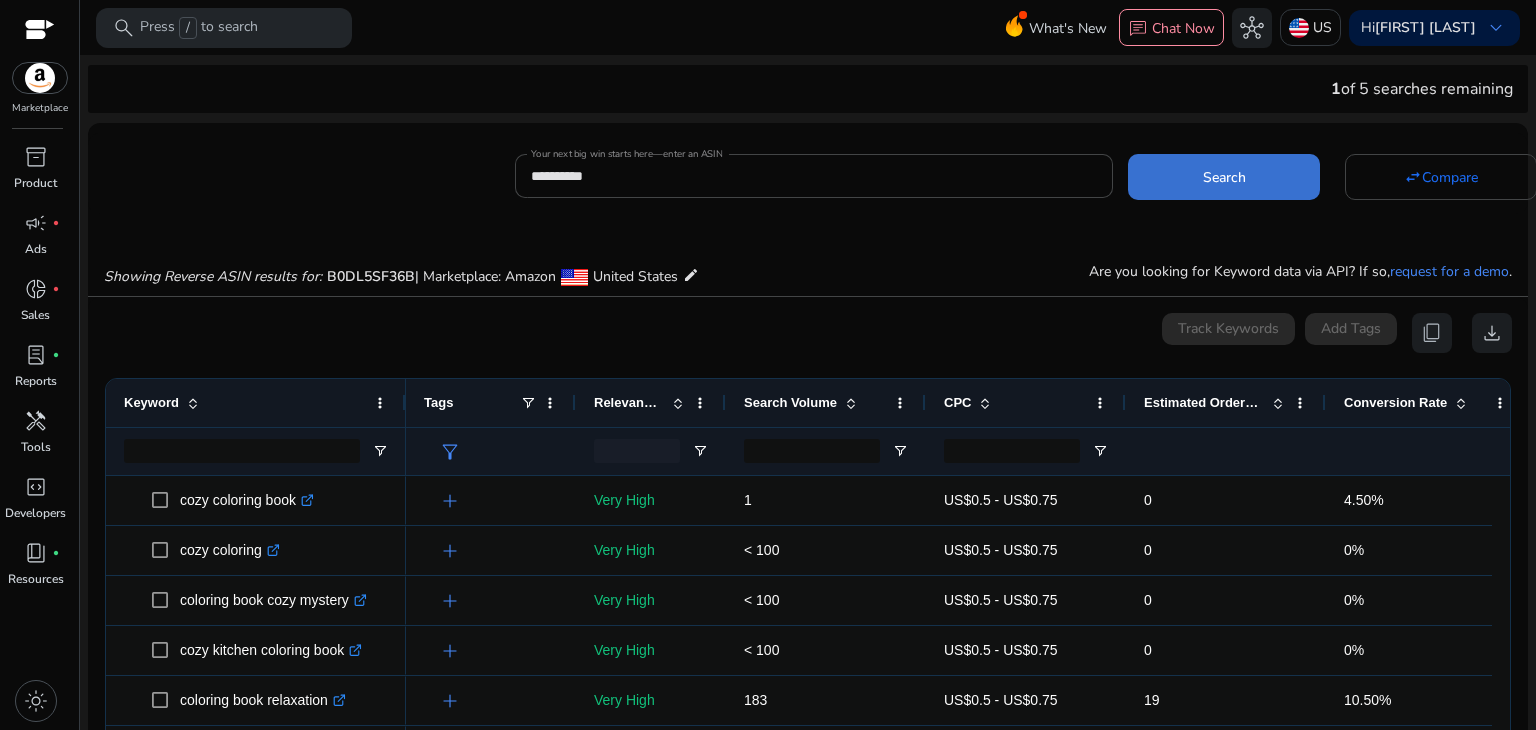 click 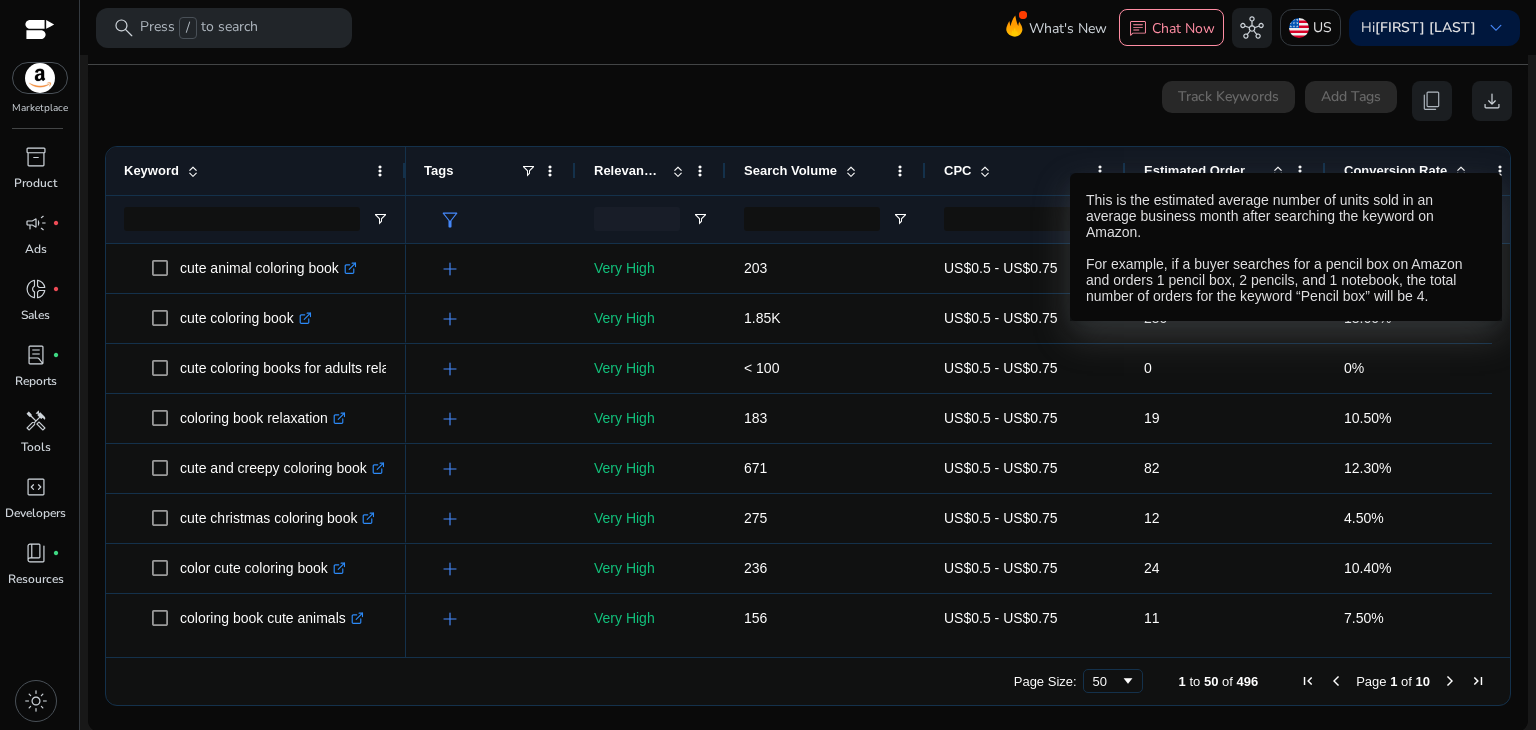 scroll, scrollTop: 233, scrollLeft: 0, axis: vertical 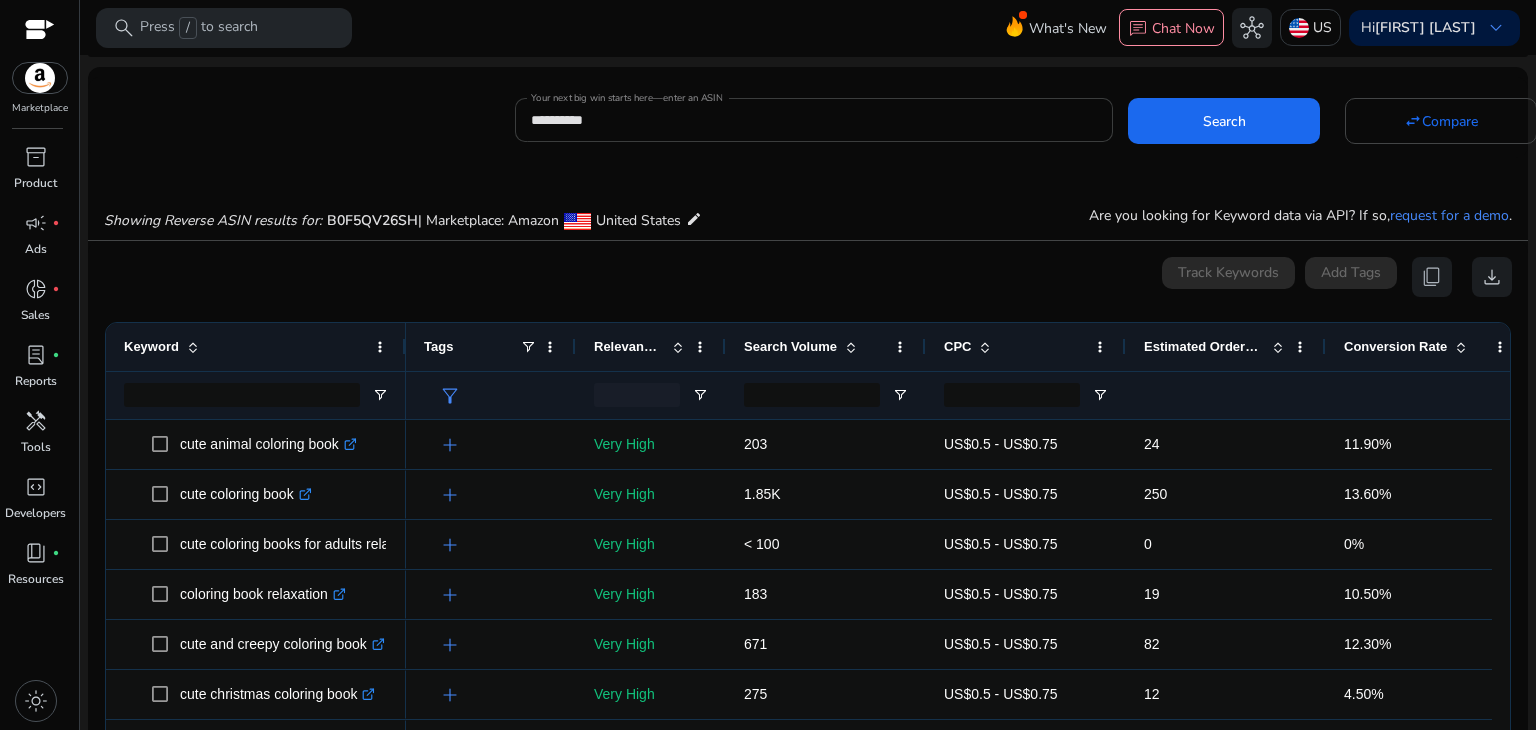 click on "**********" 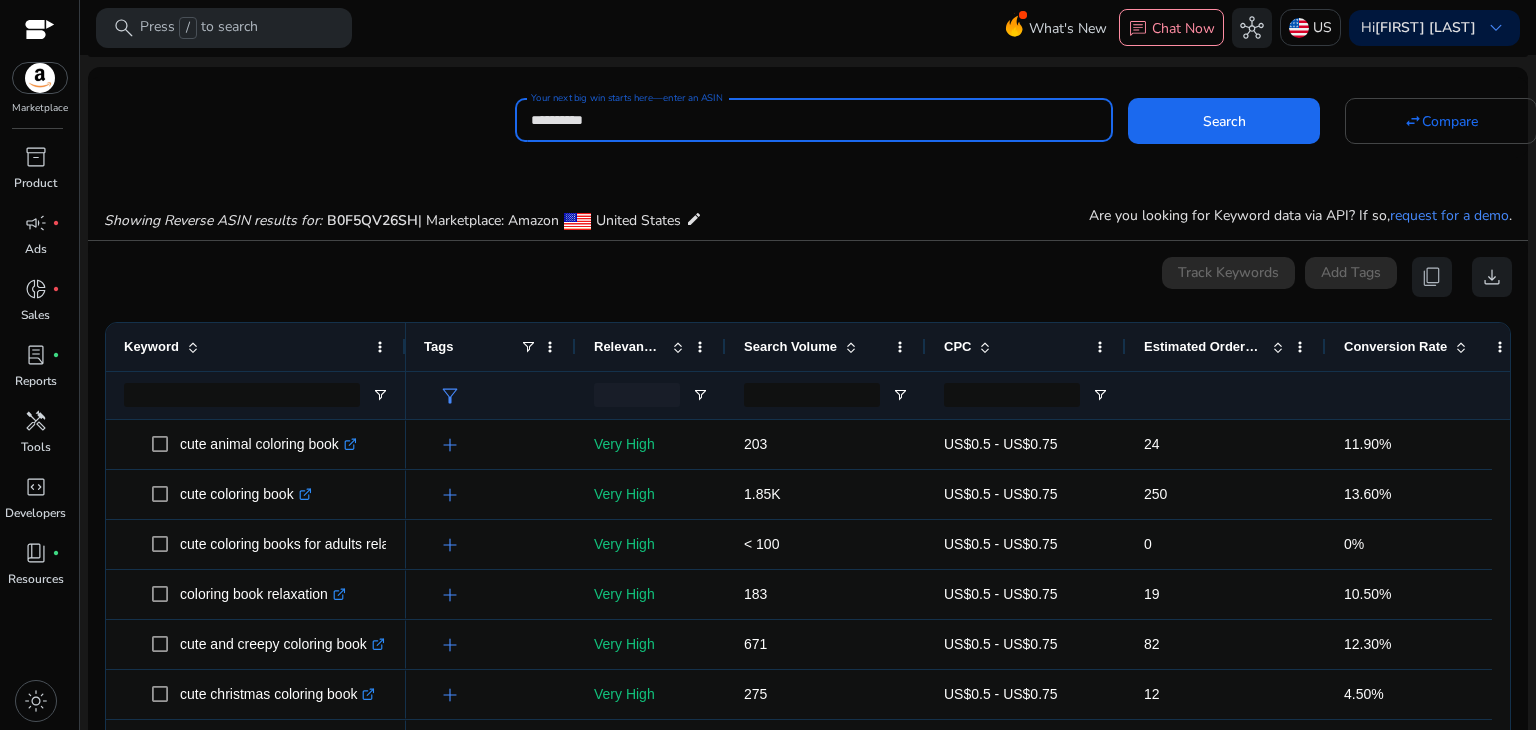 click on "**********" at bounding box center (814, 120) 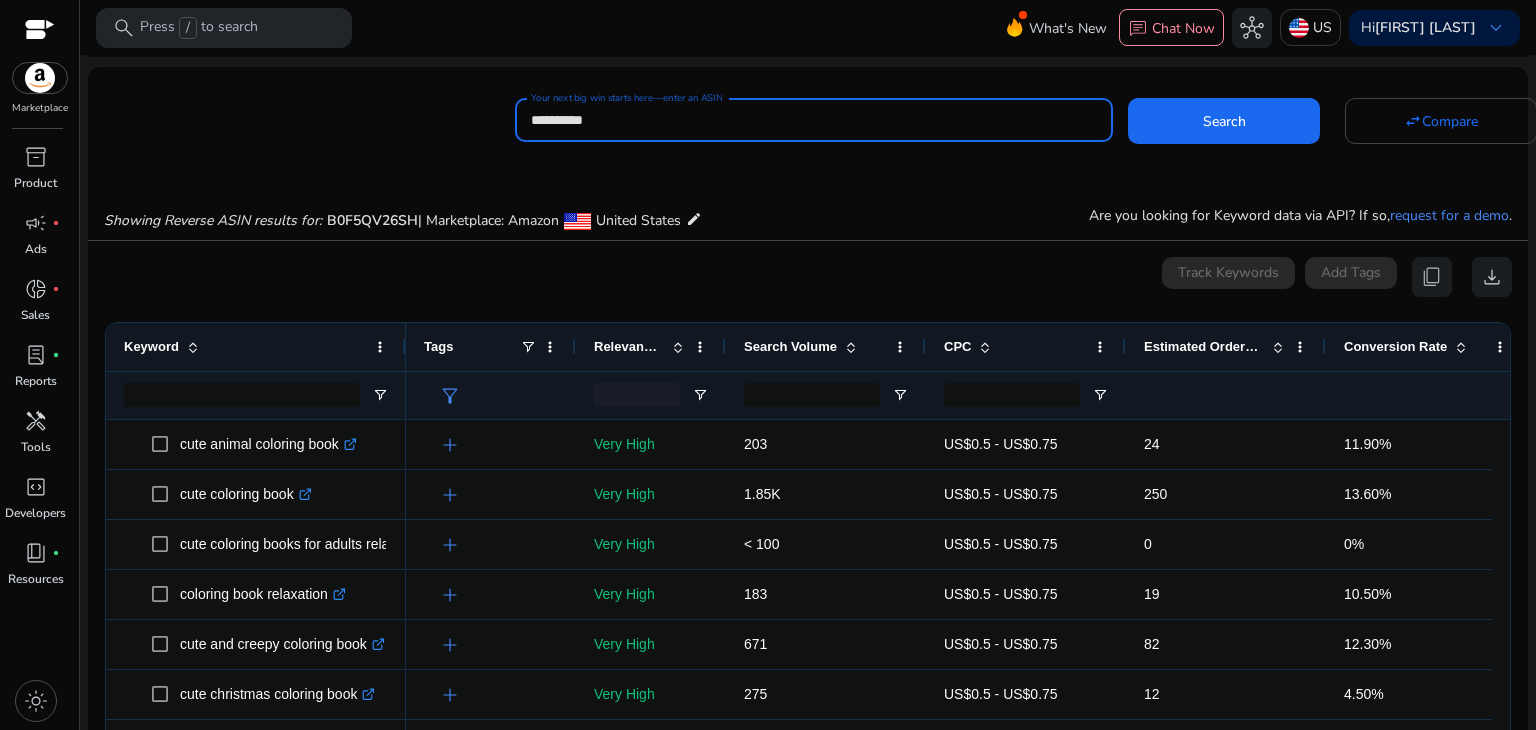 click on "**********" at bounding box center [814, 120] 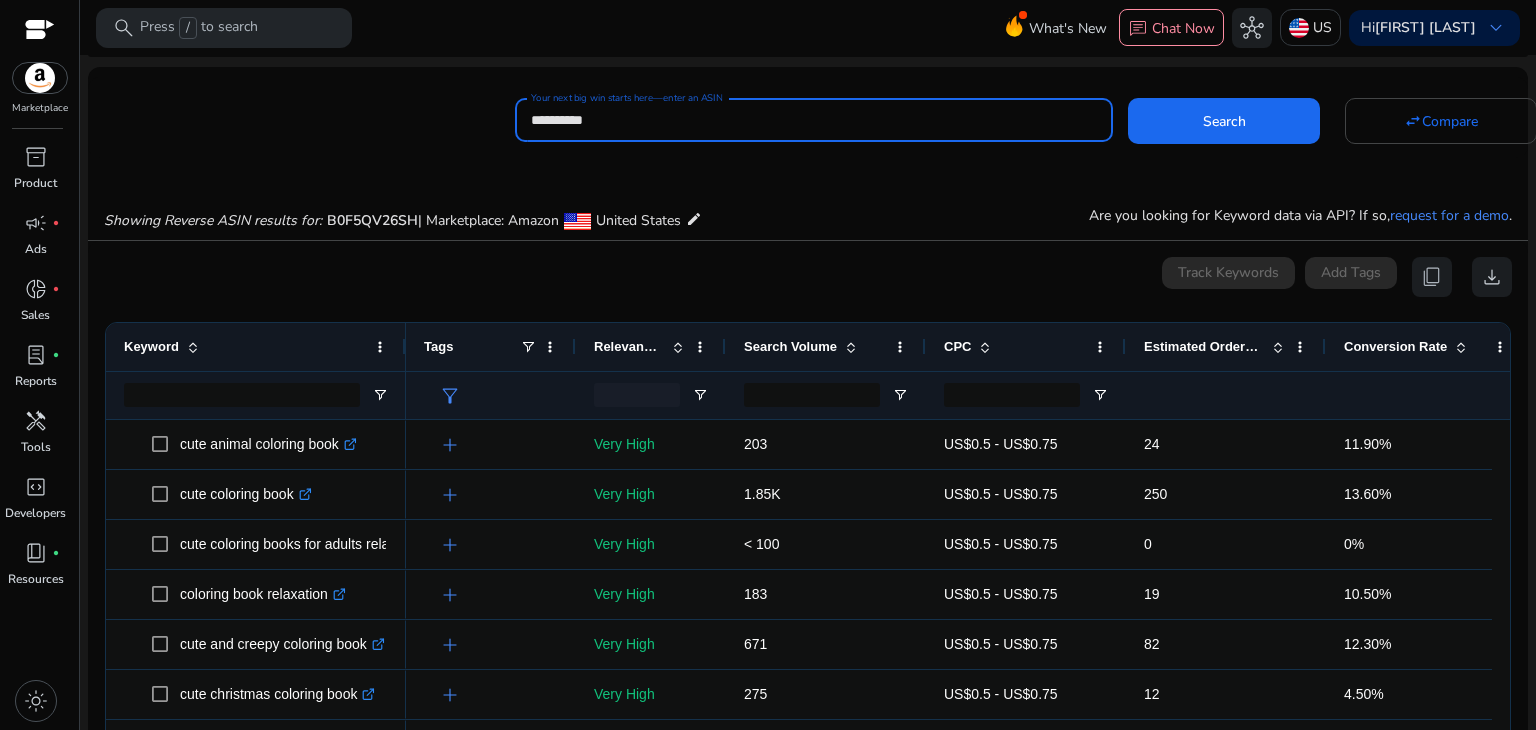 paste 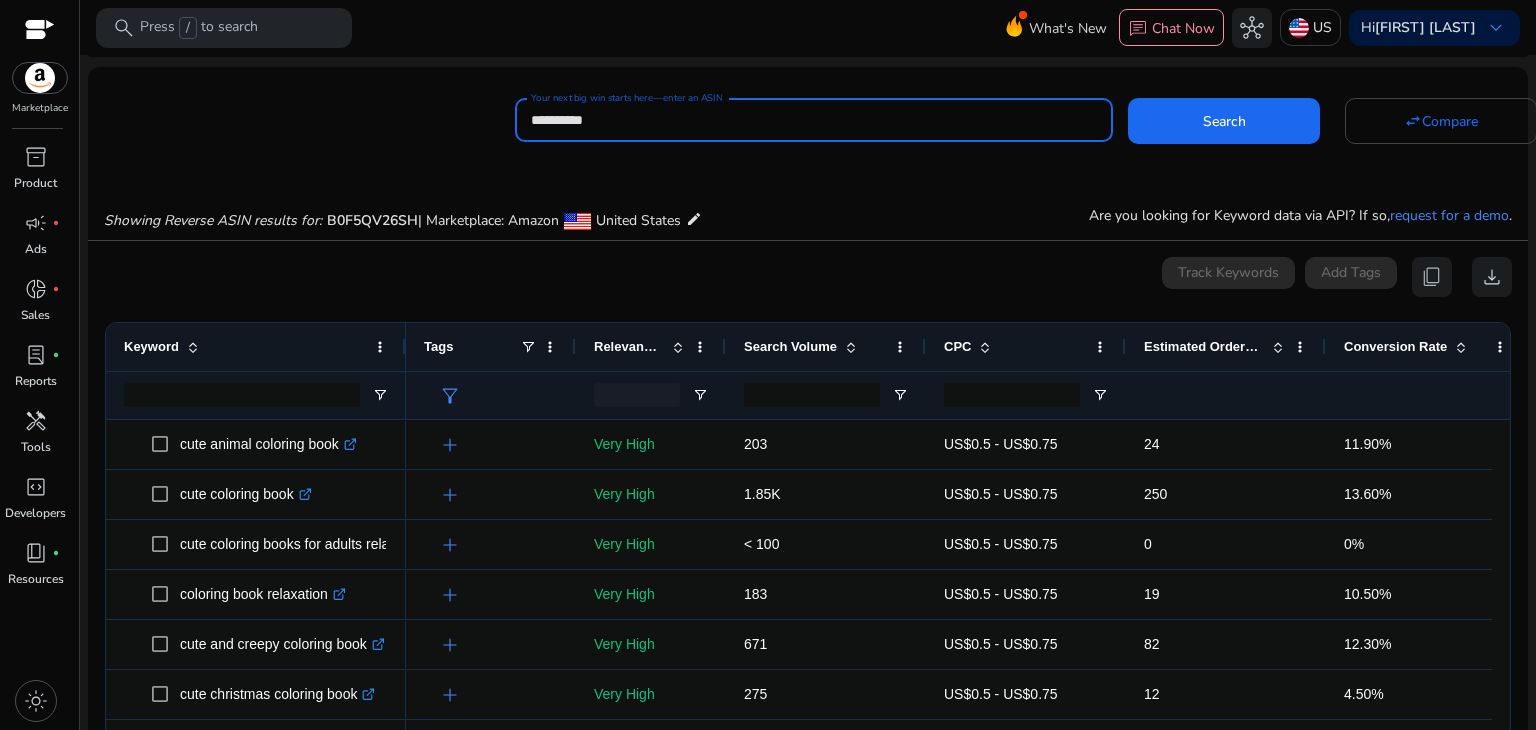 click on "**********" at bounding box center (814, 120) 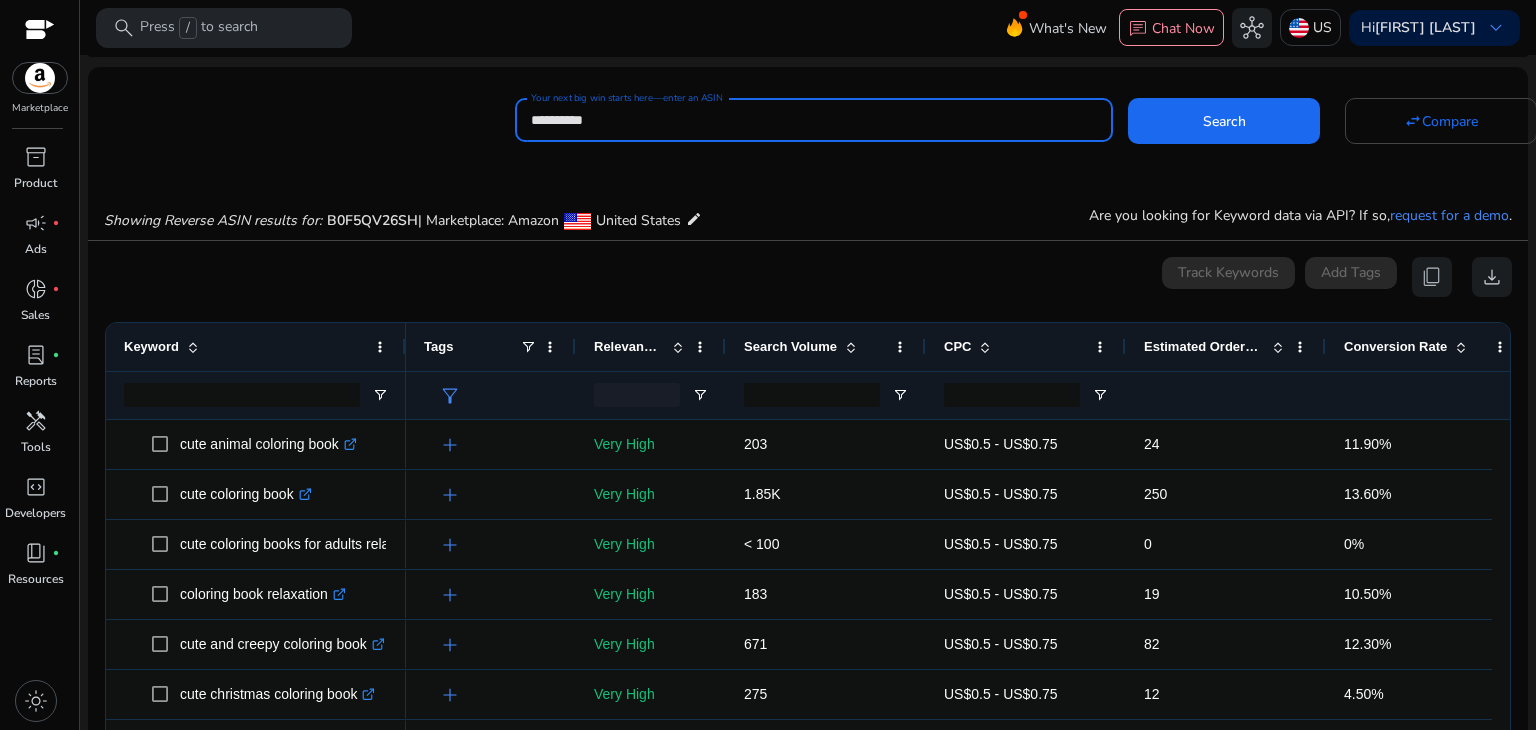 click on "**********" at bounding box center (814, 120) 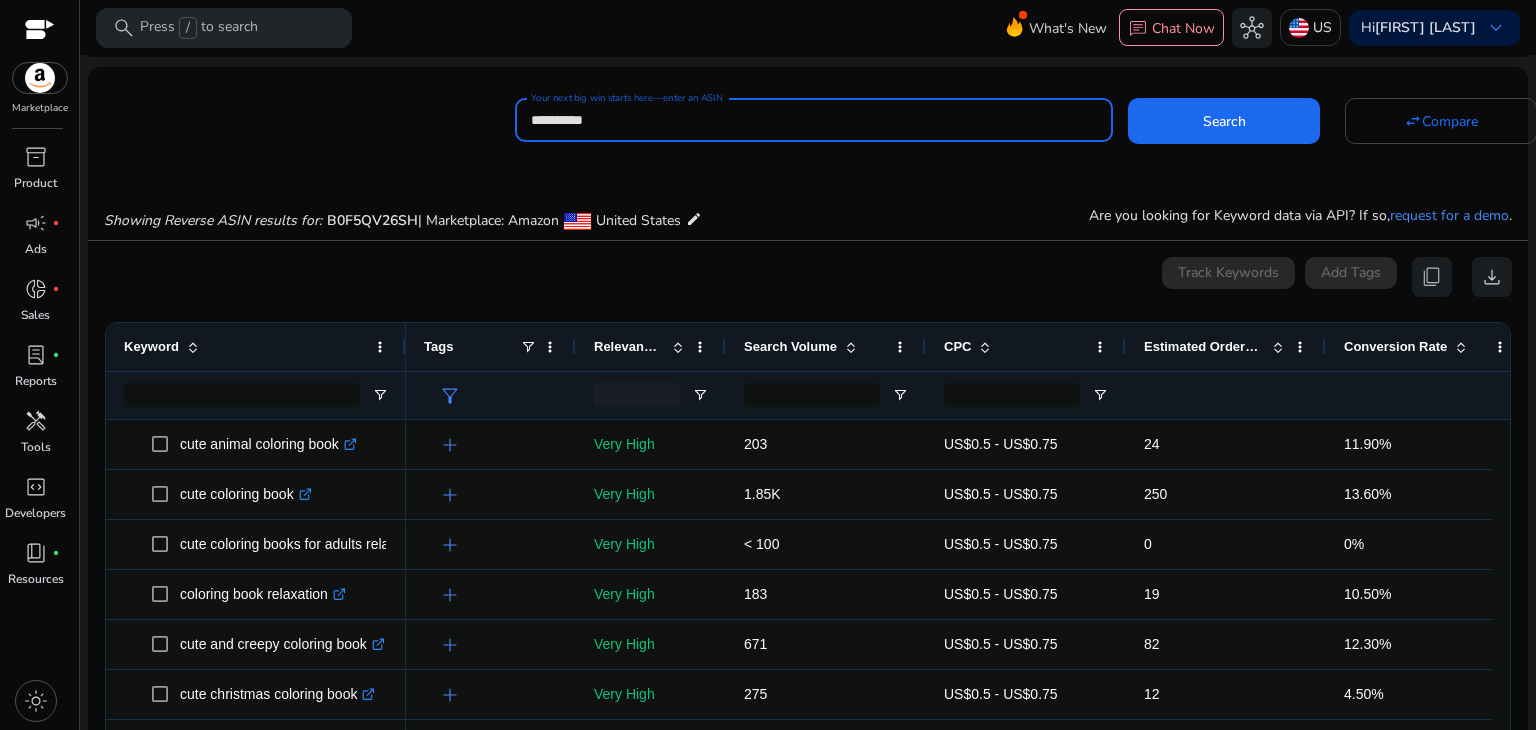paste 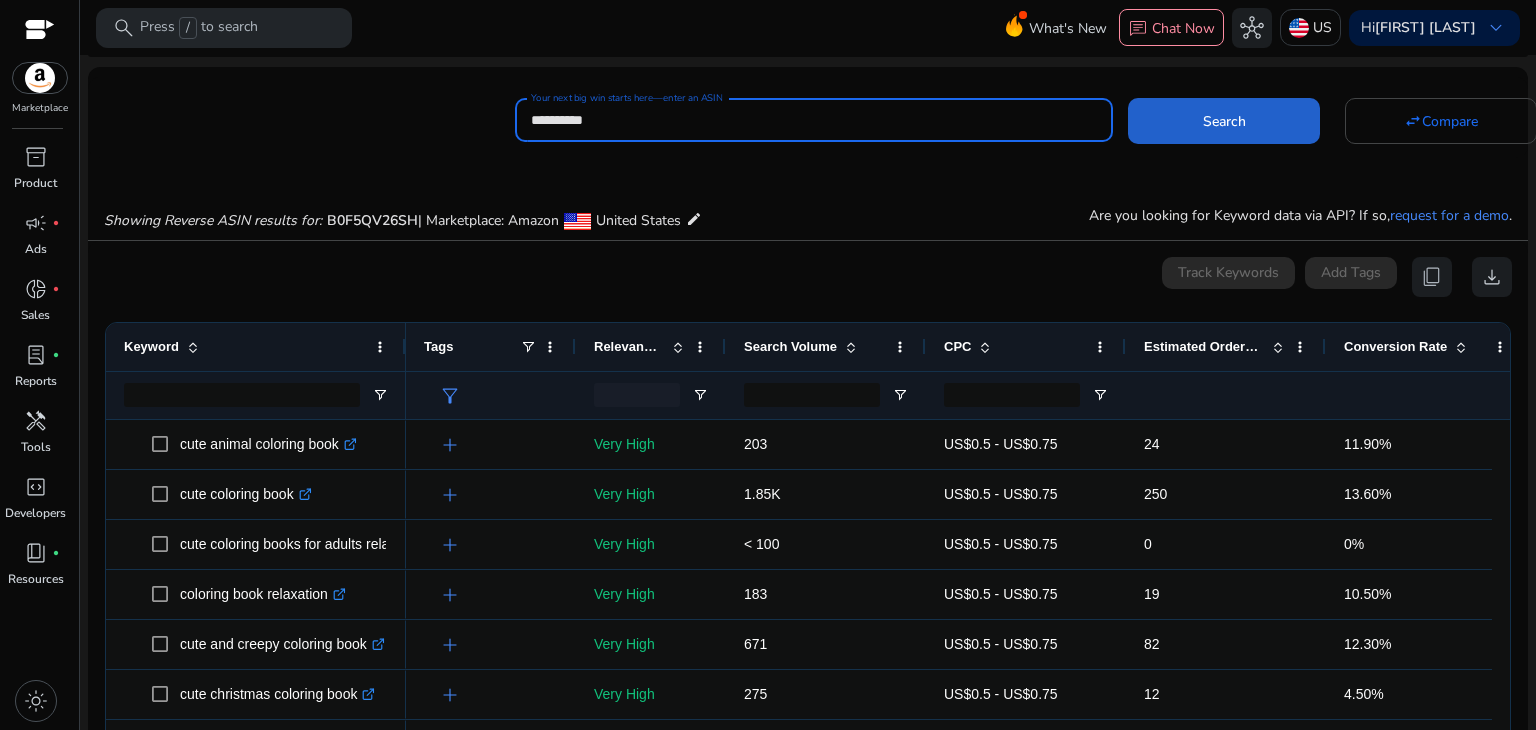type on "**********" 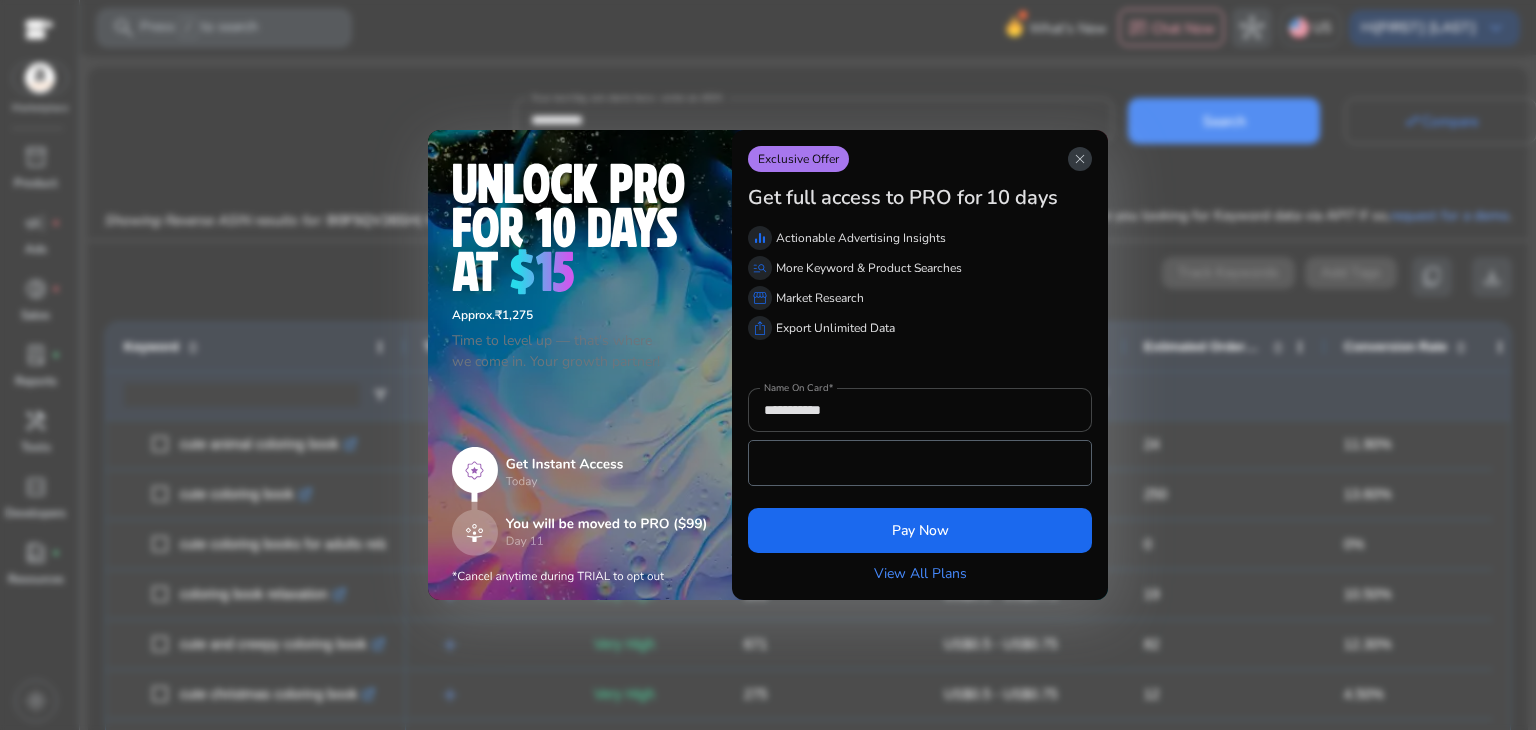 click on "close" at bounding box center (1080, 159) 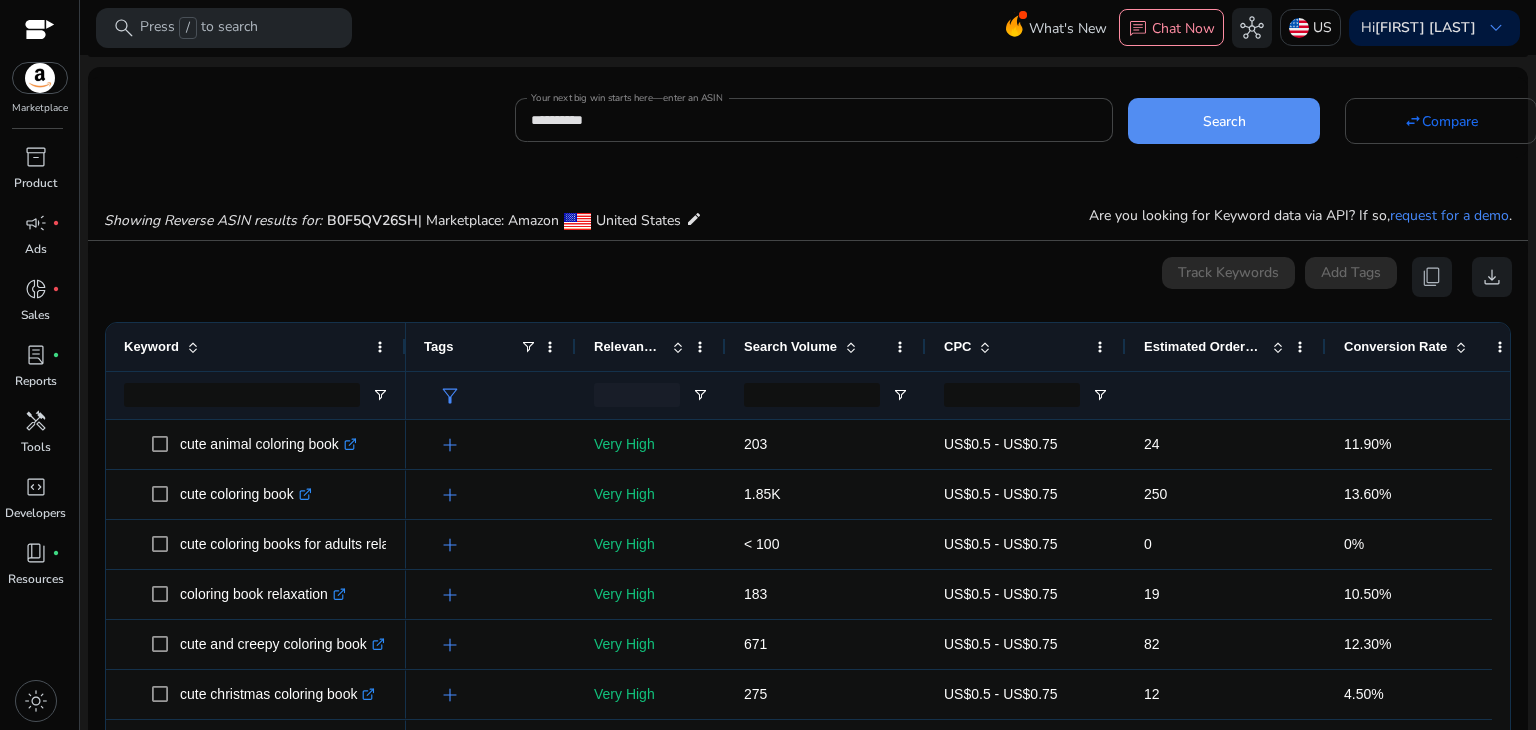 scroll, scrollTop: 0, scrollLeft: 0, axis: both 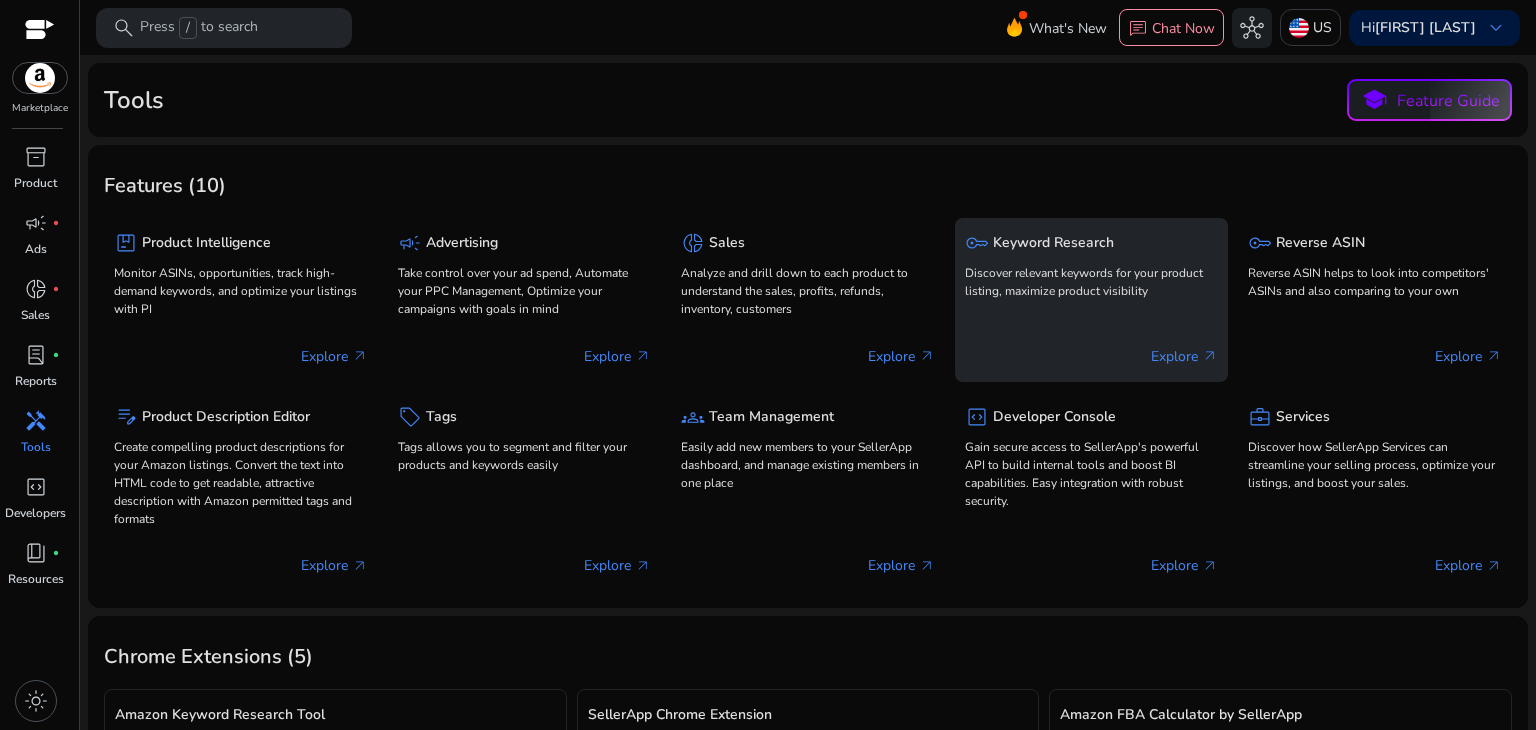 click on "Discover relevant keywords for your product listing, maximize product visibility" 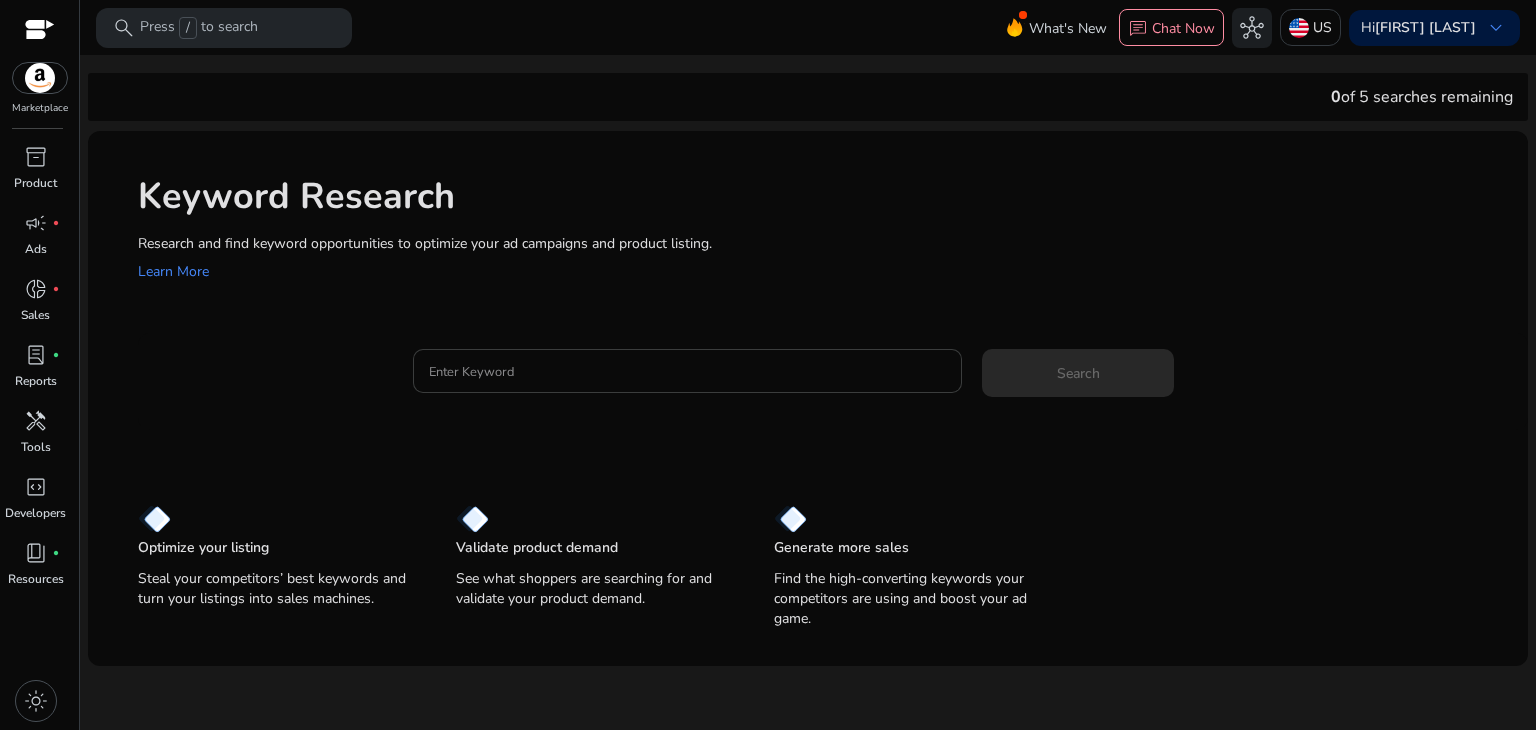 click 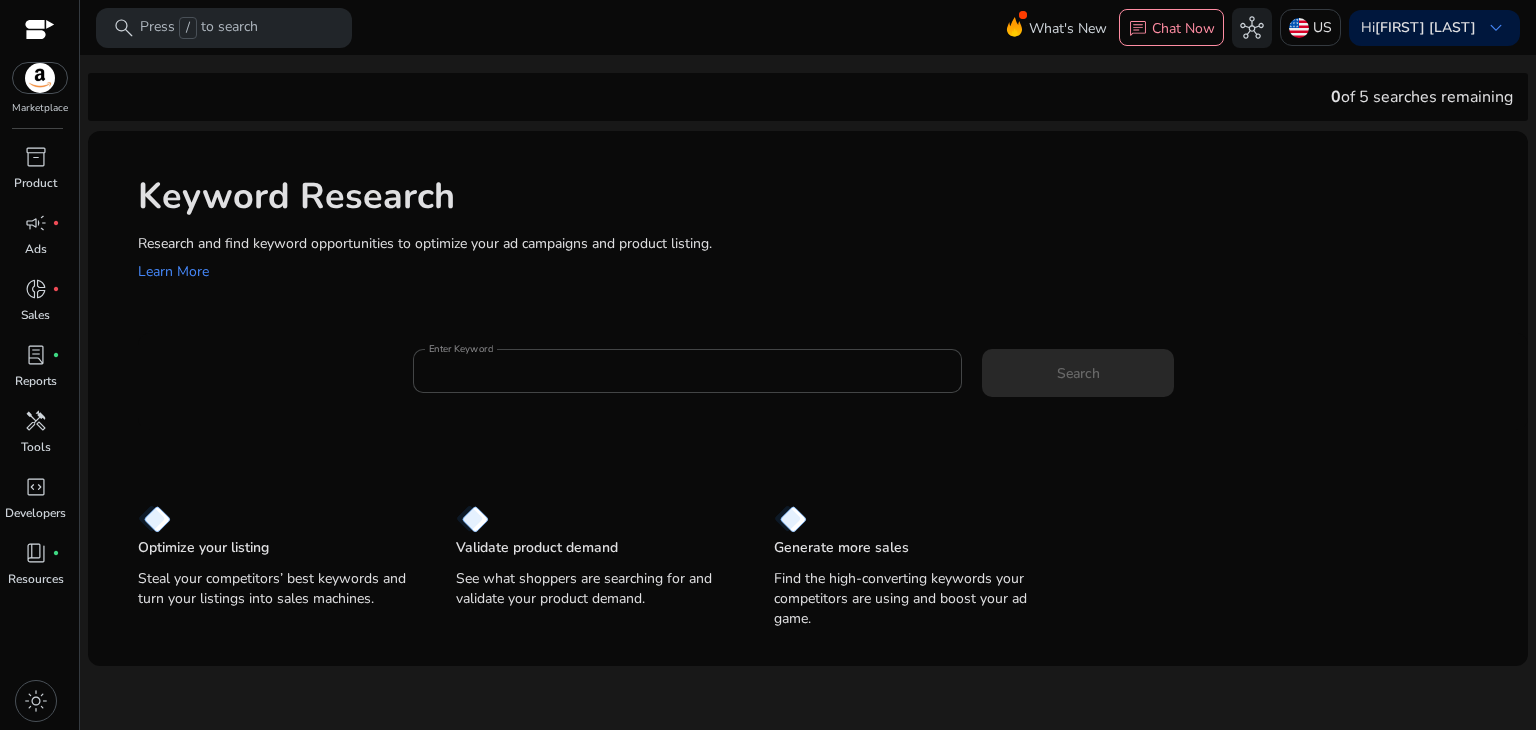 drag, startPoint x: 514, startPoint y: 383, endPoint x: 439, endPoint y: 293, distance: 117.15375 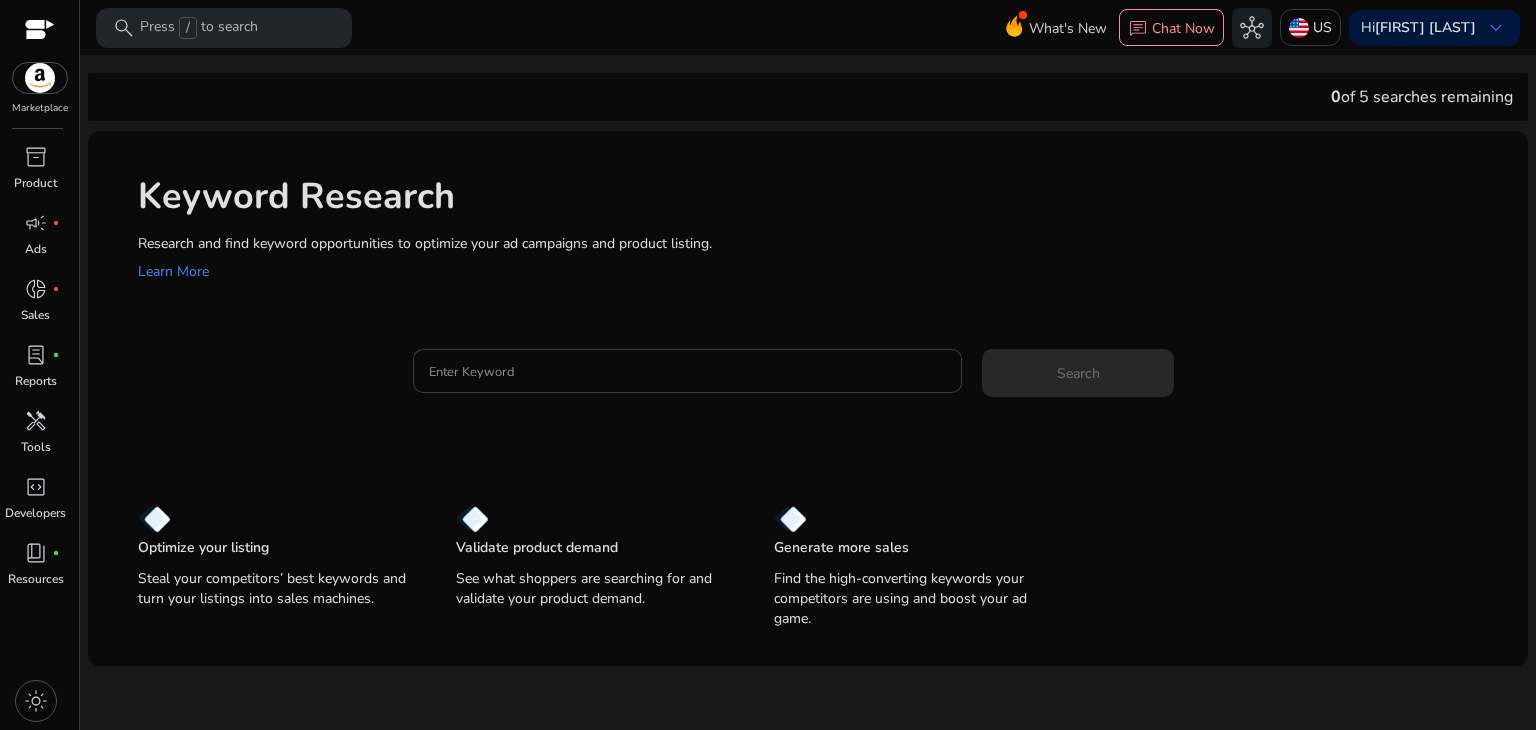 click 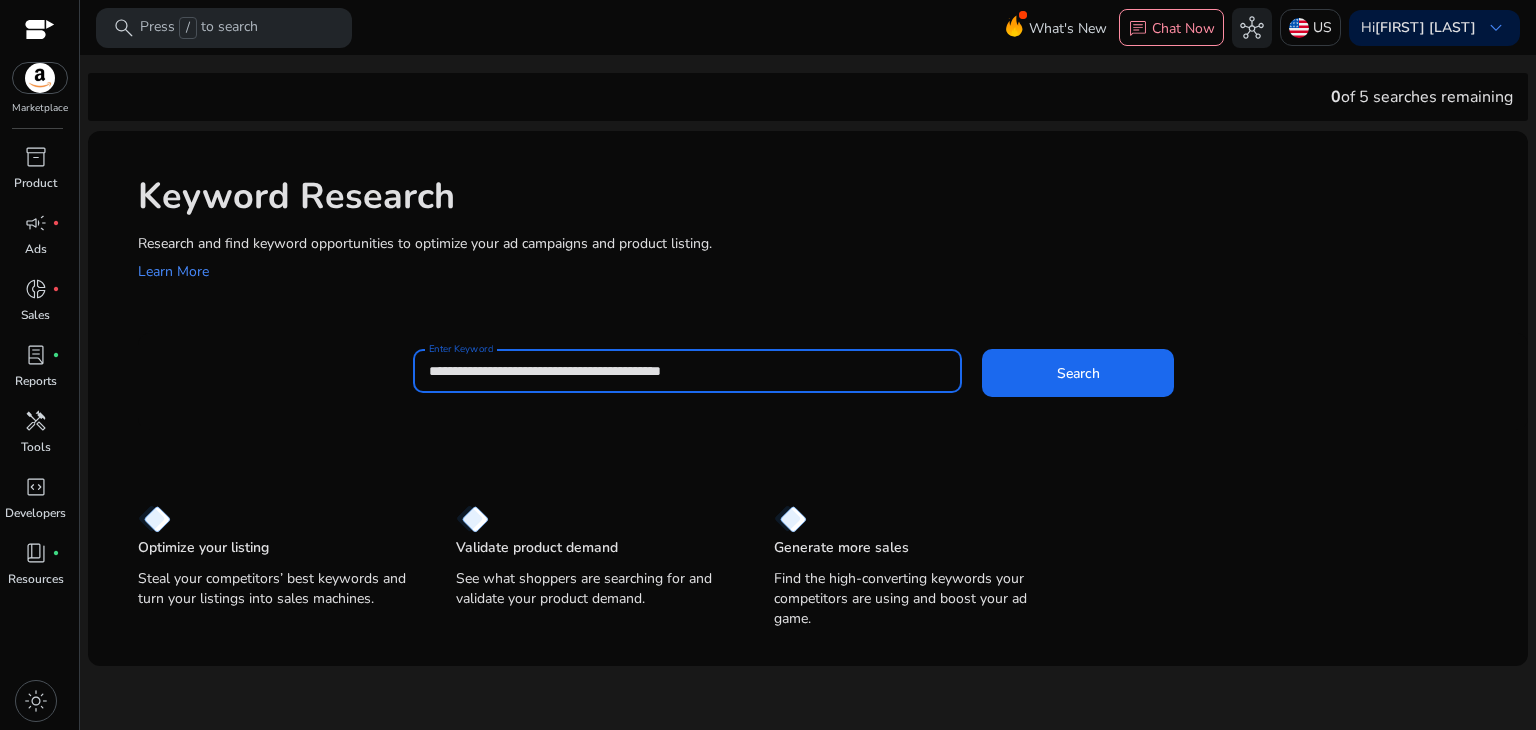 type on "**********" 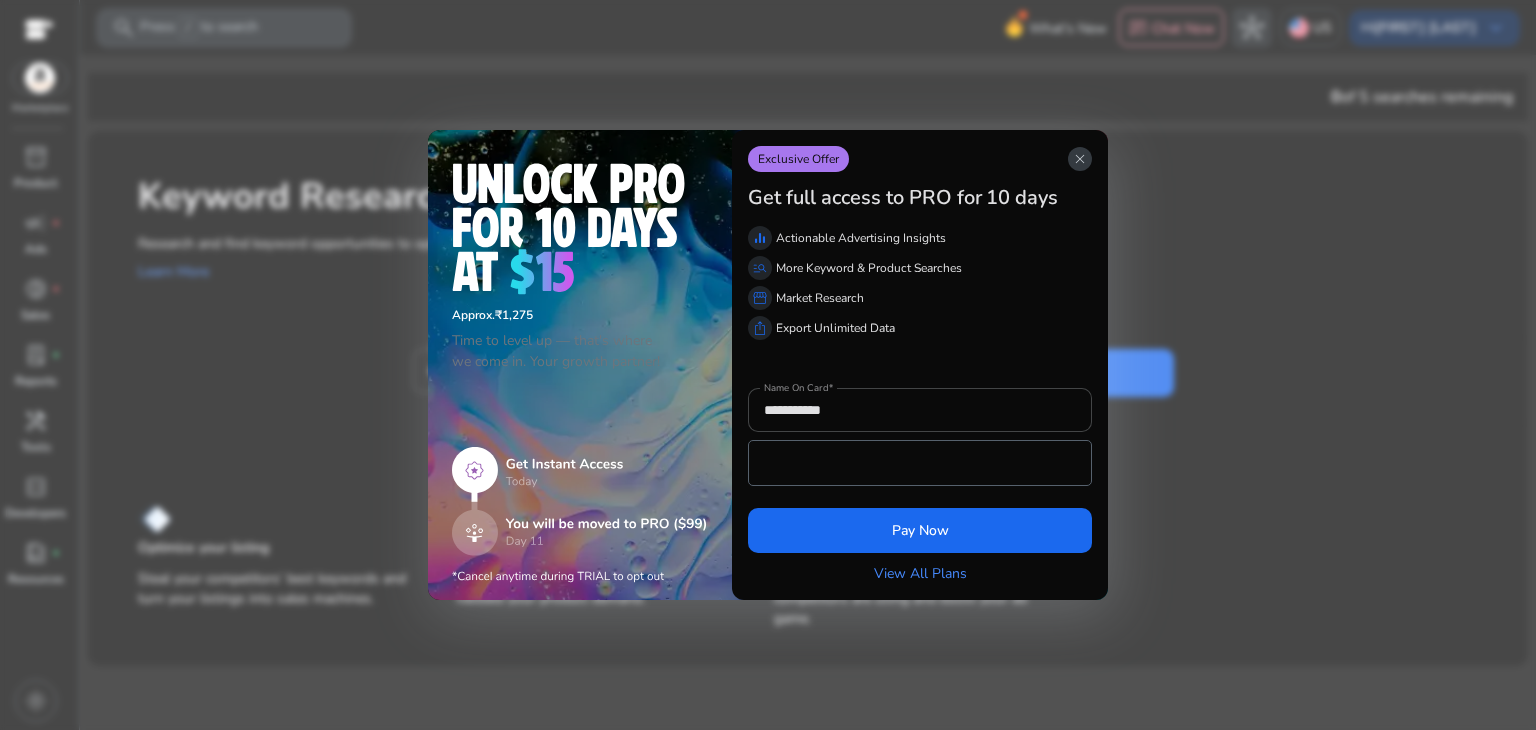click on "close" at bounding box center [1080, 159] 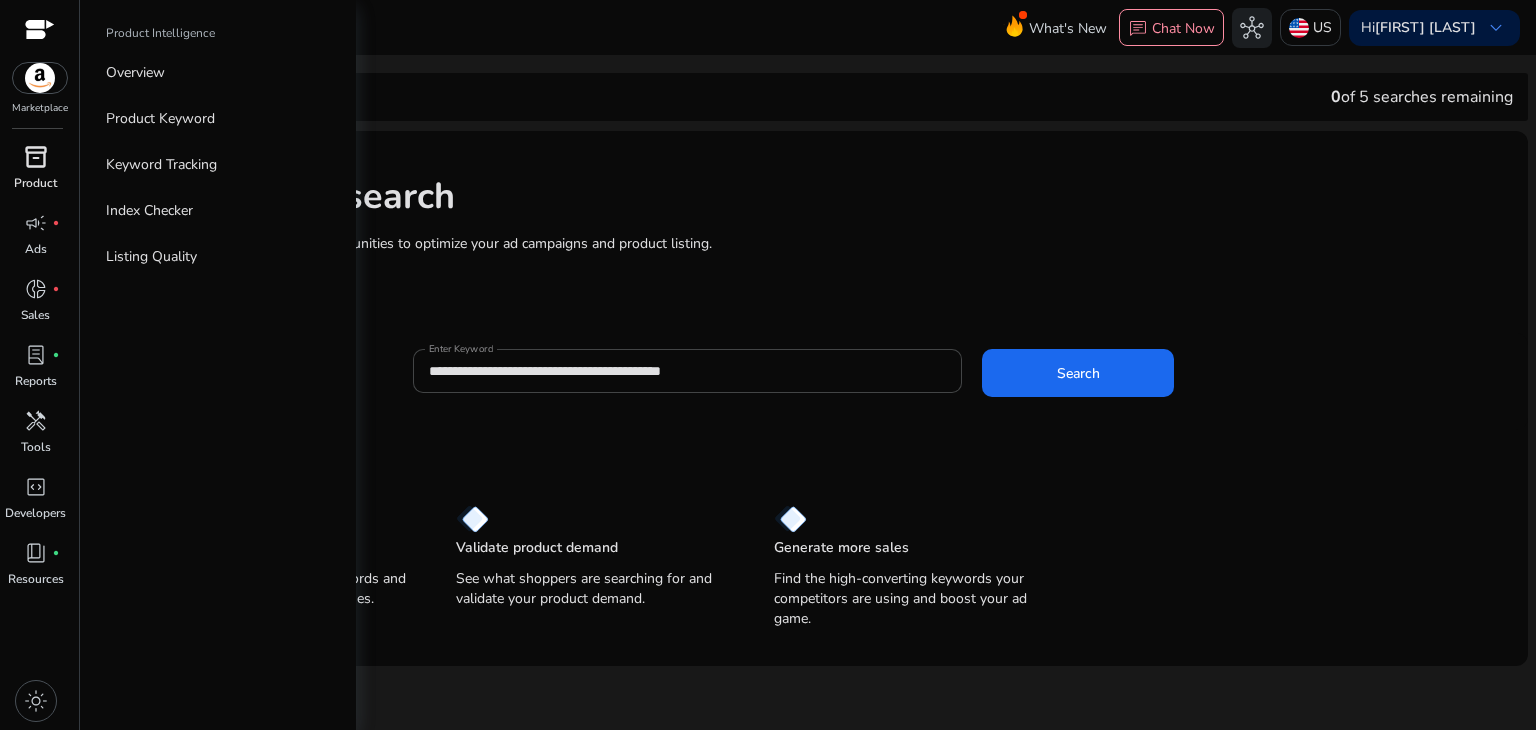 click on "Product" at bounding box center (35, 183) 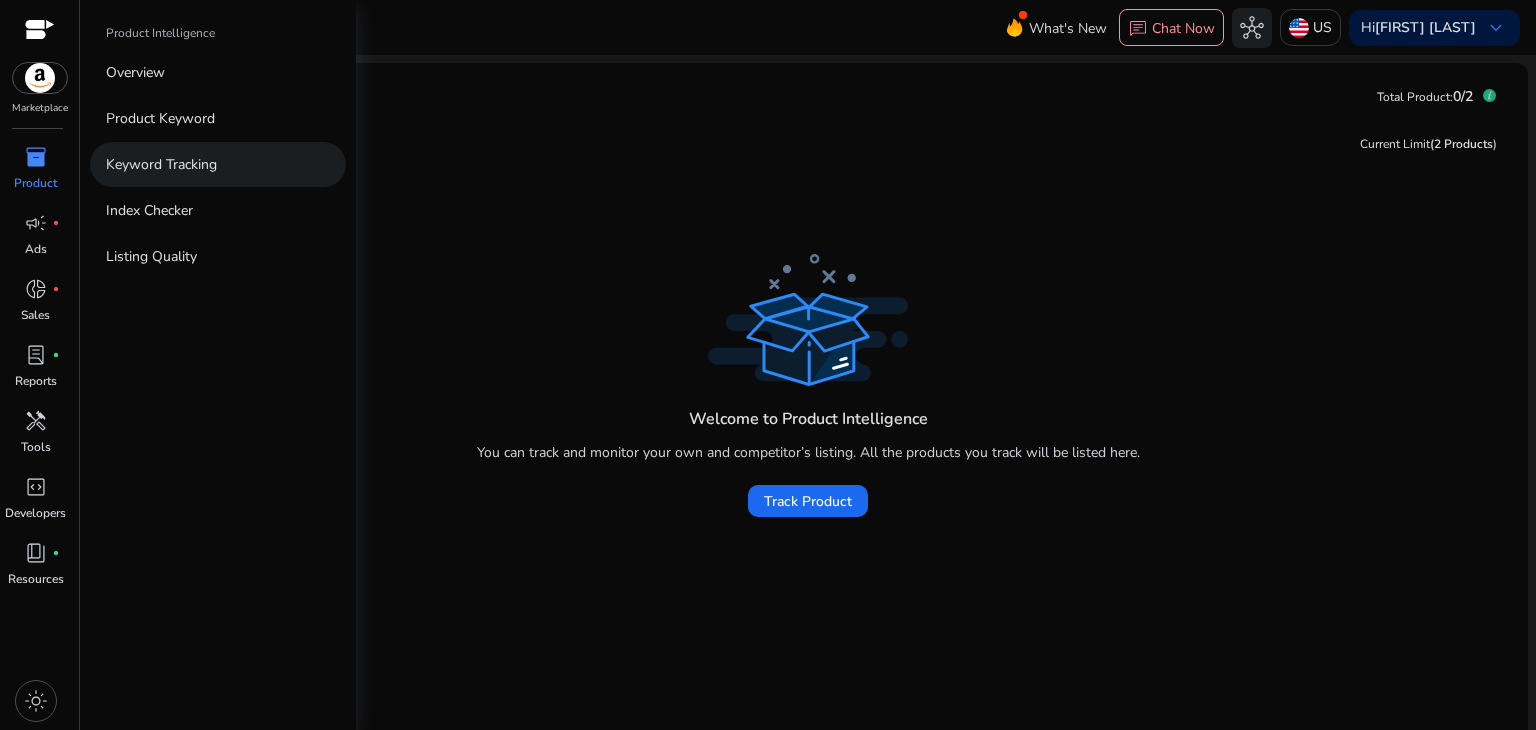 click on "Keyword Tracking" at bounding box center [218, 164] 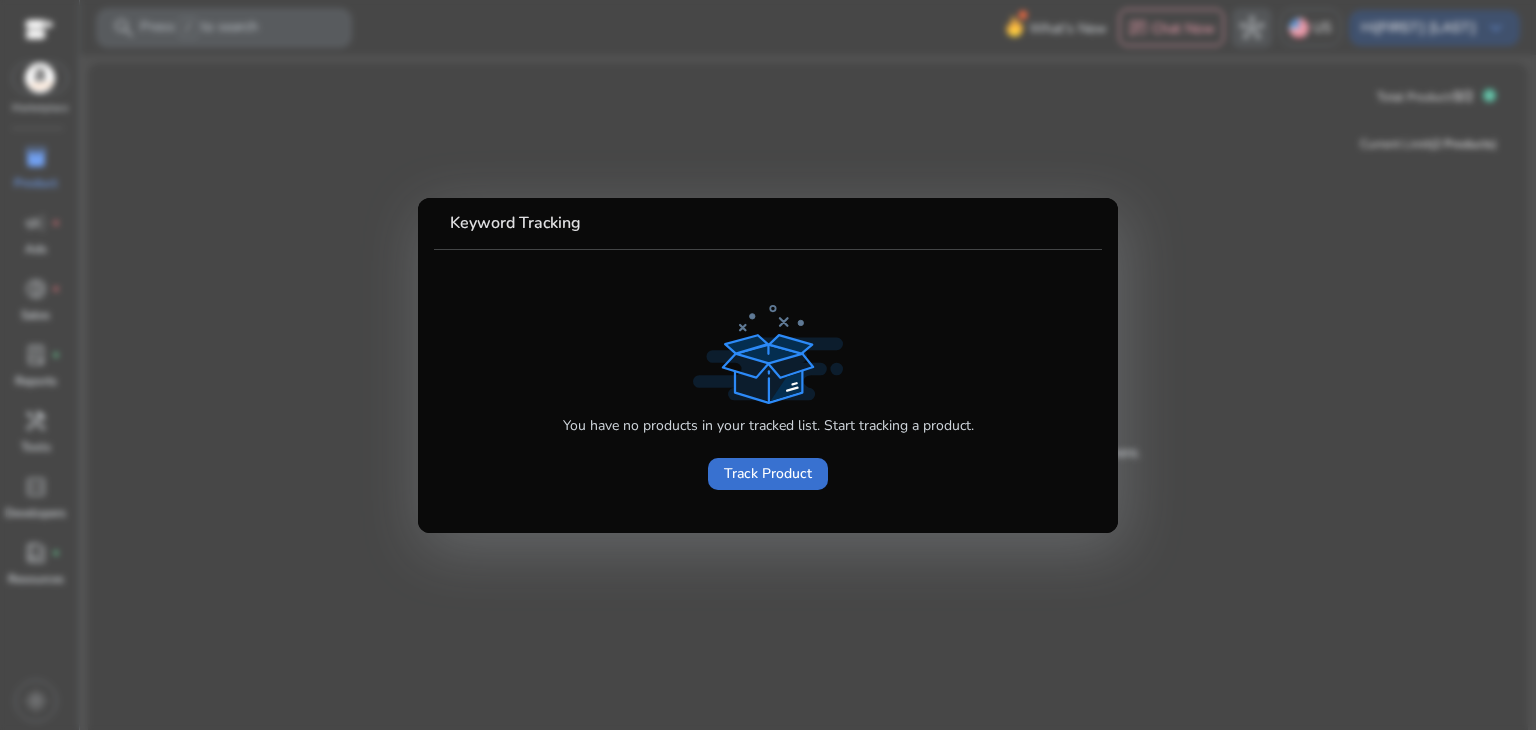 click 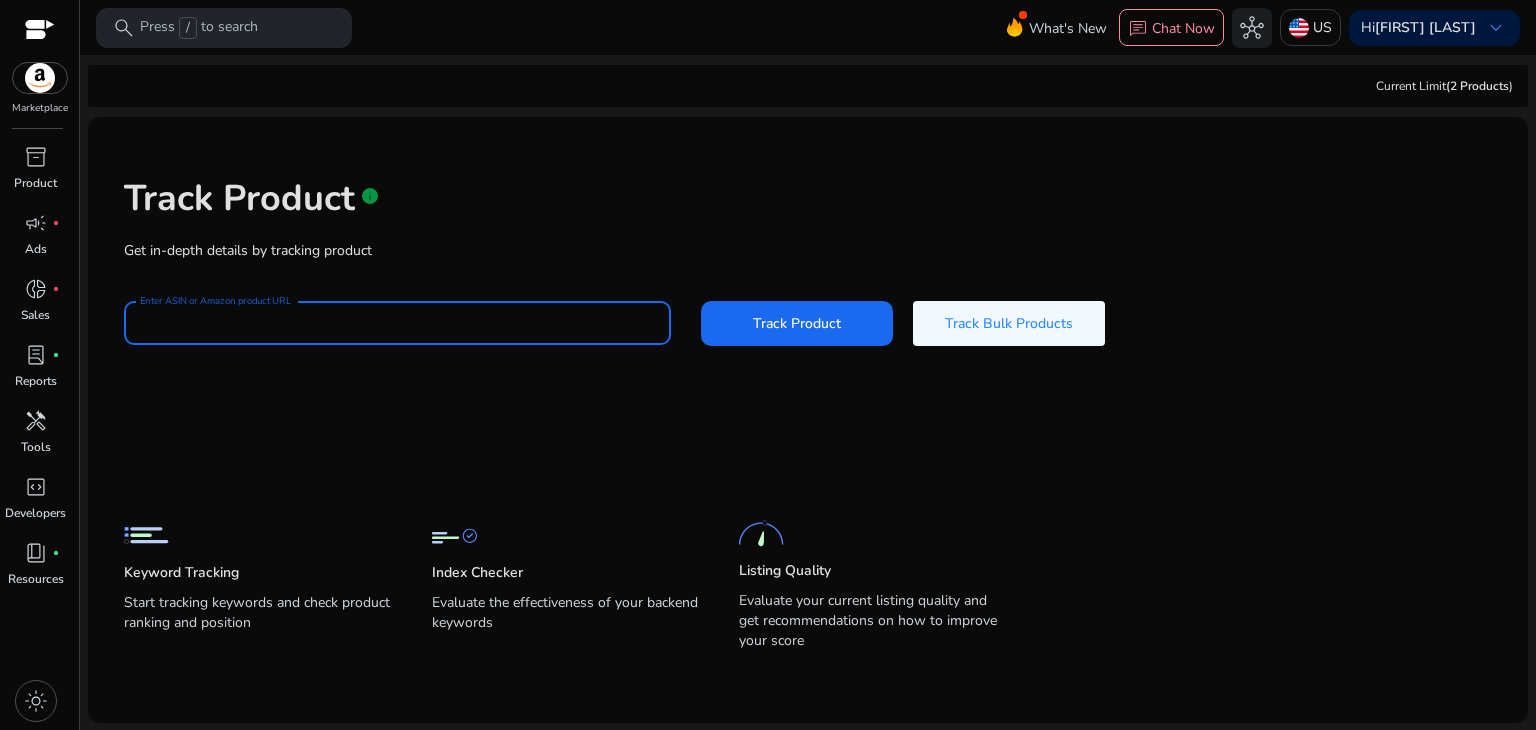 paste on "**********" 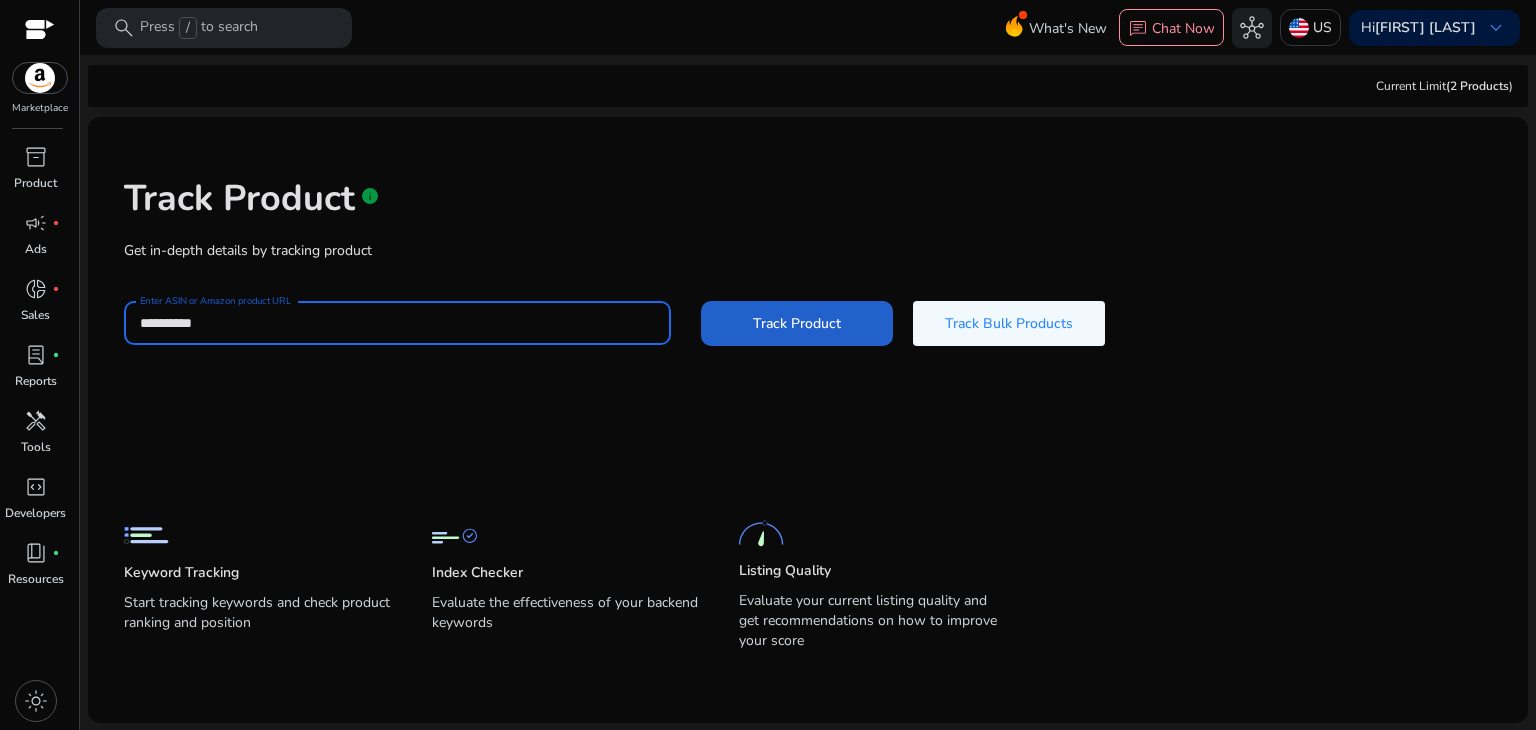type on "**********" 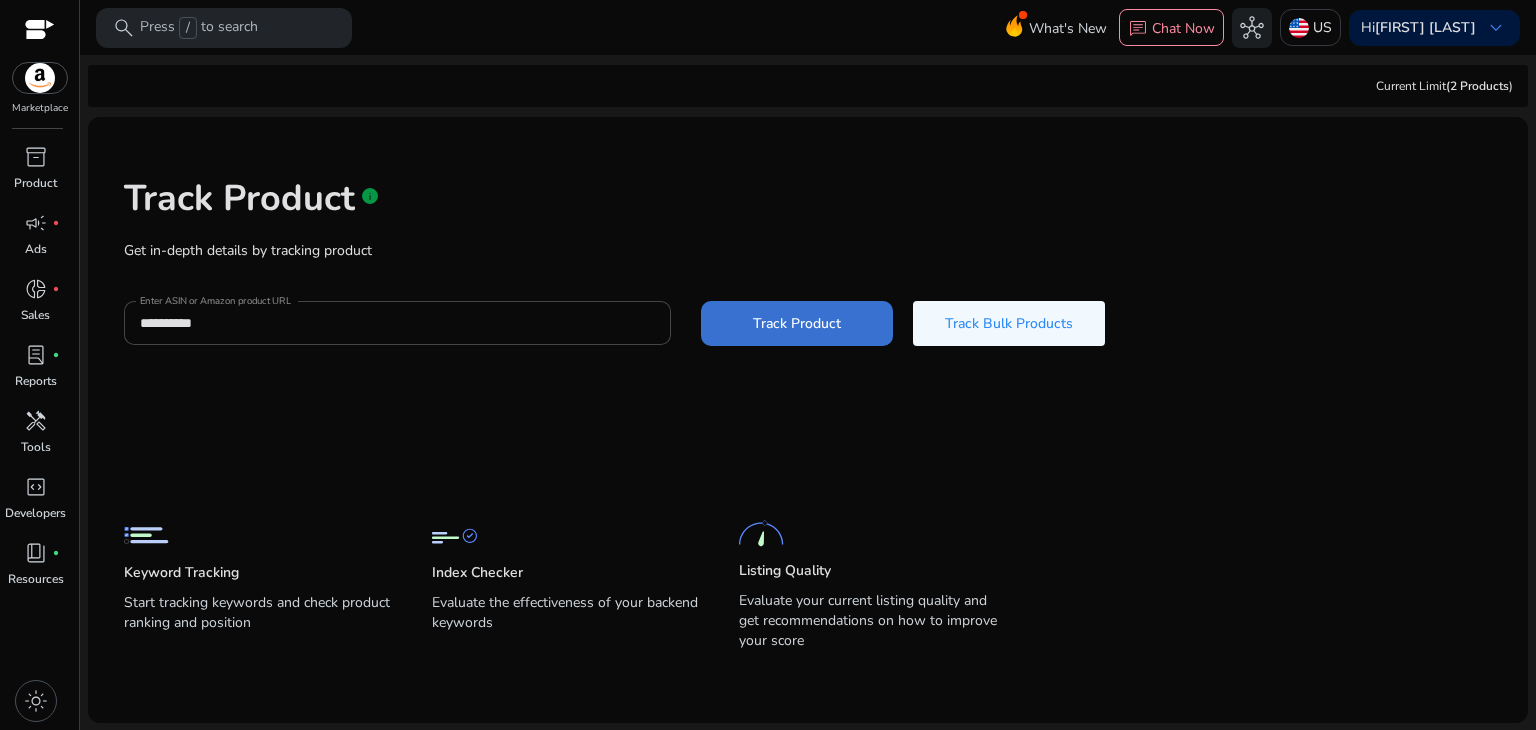 click on "Track Product" 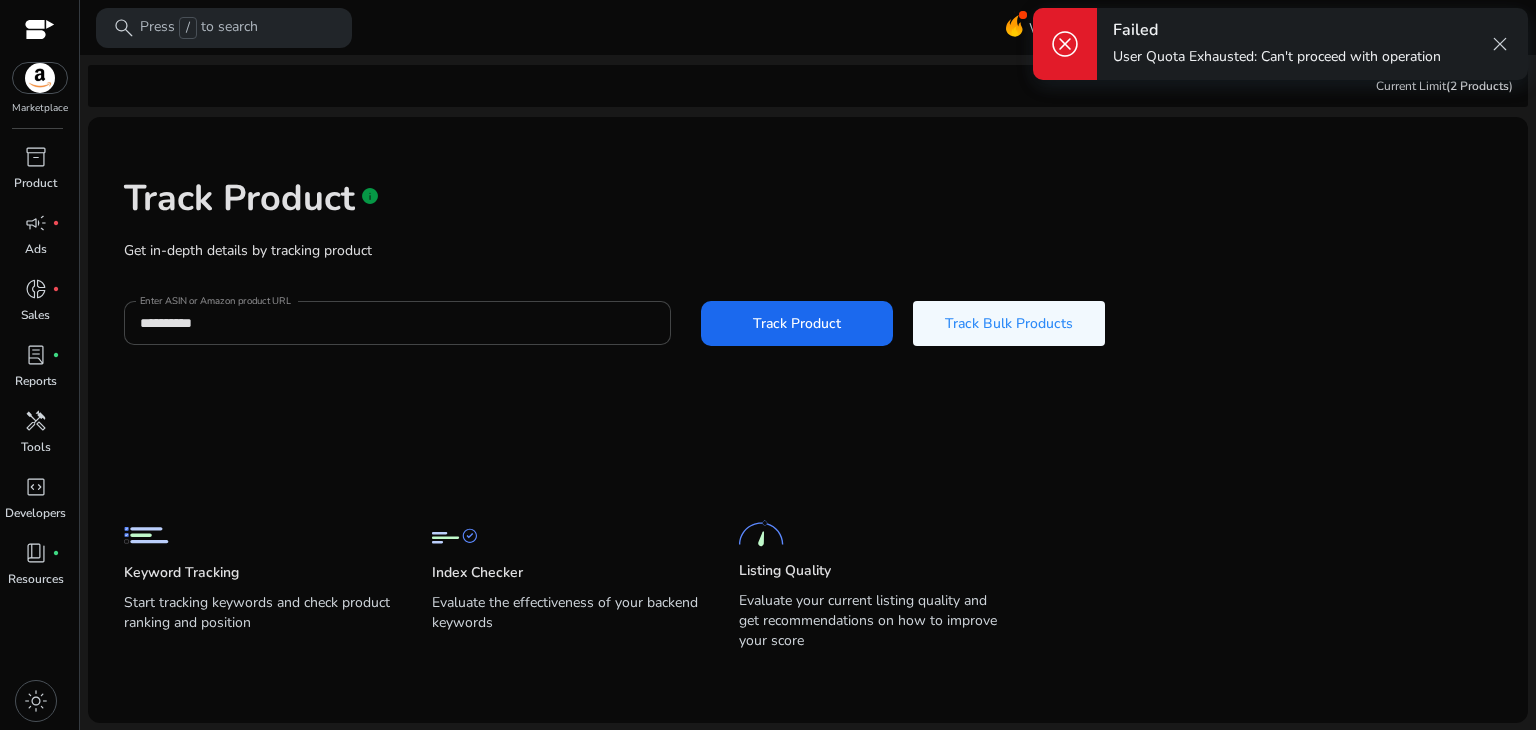 click on "Track Product   info" 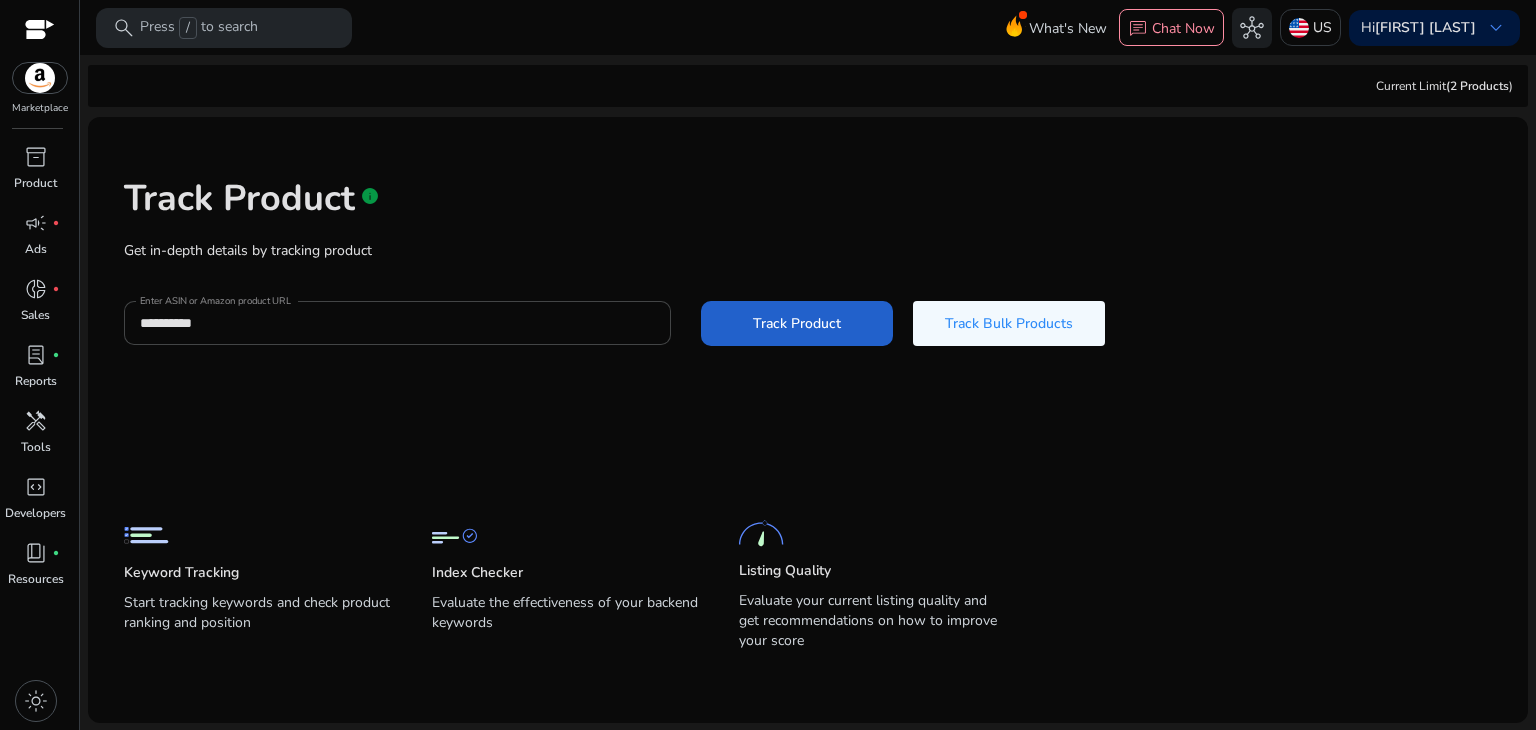 click on "Track Product" 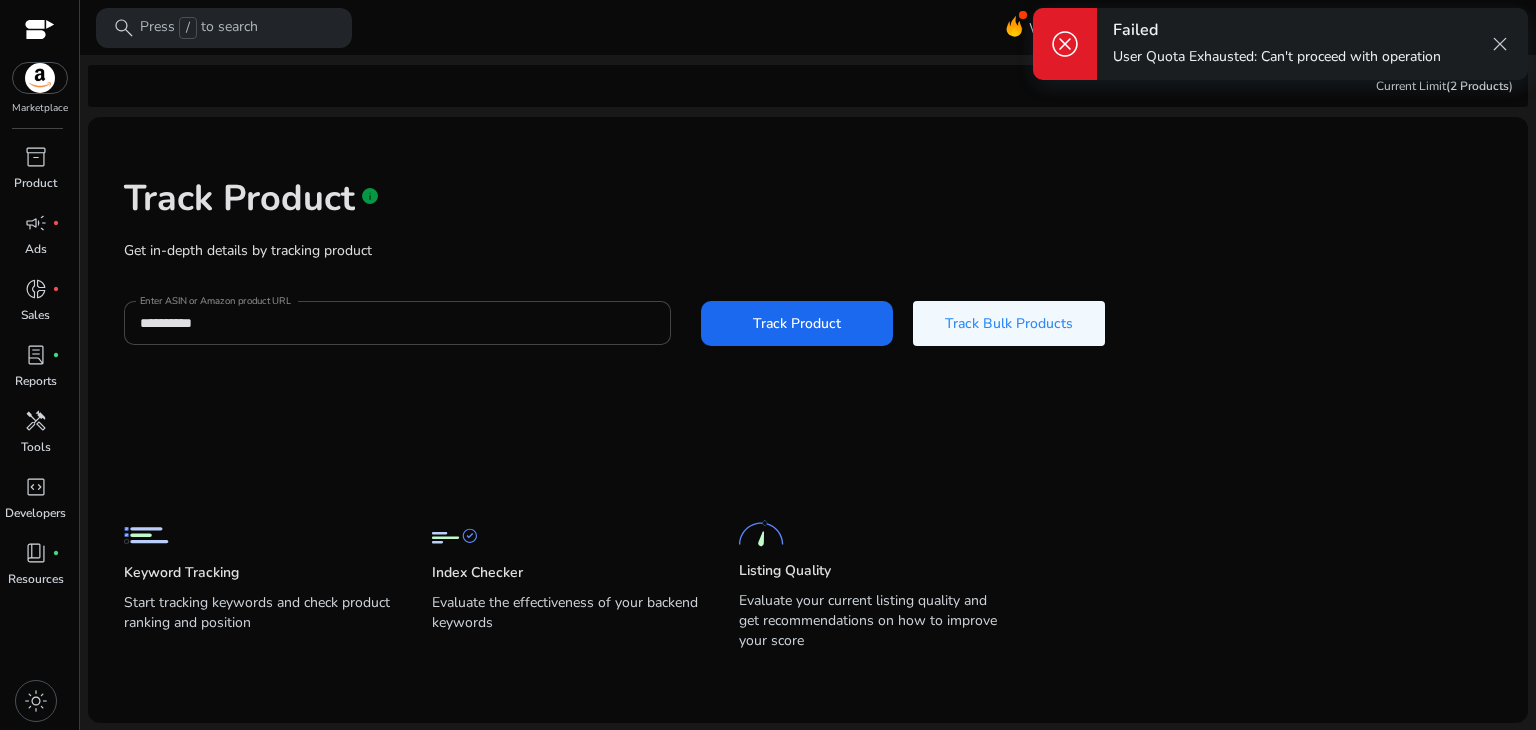 click at bounding box center (40, 31) 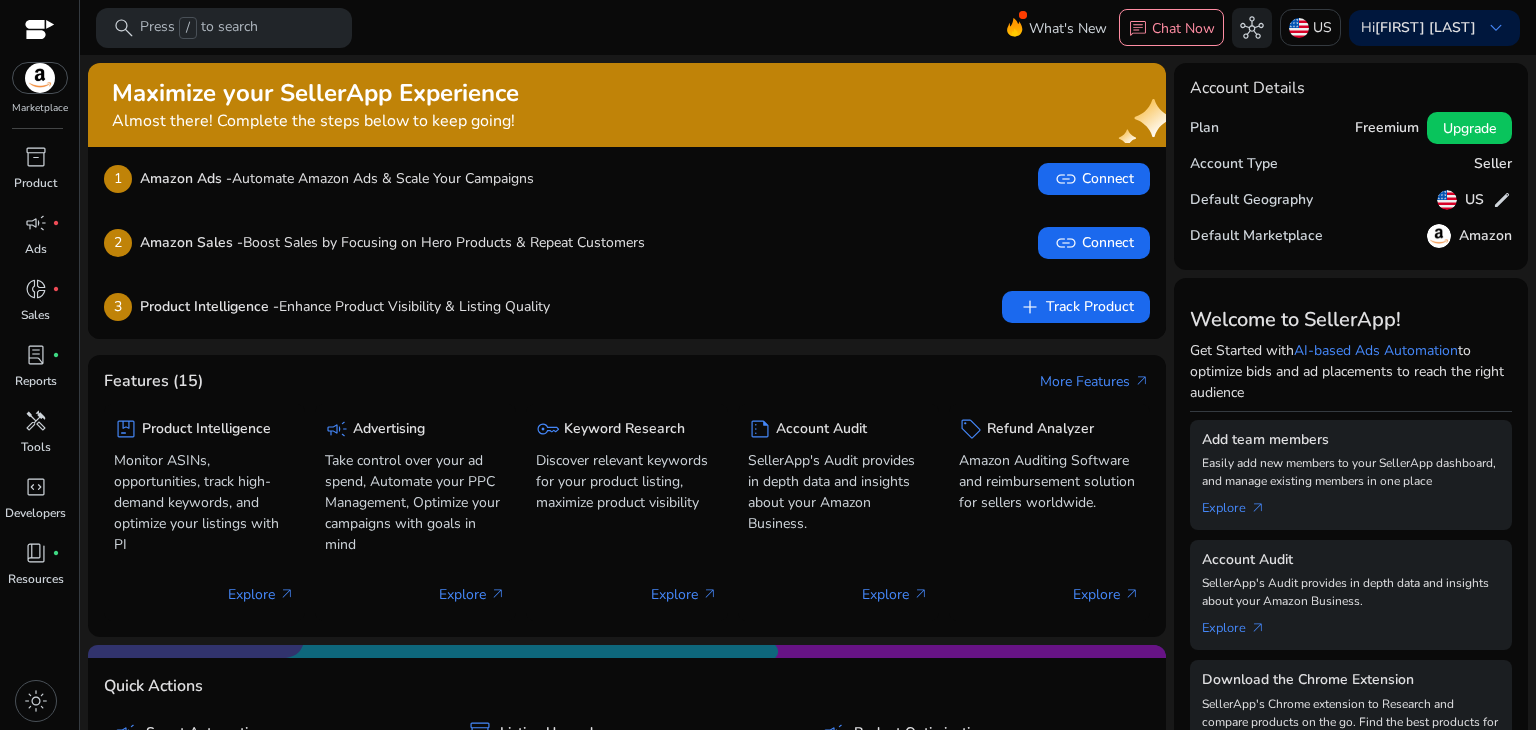 scroll, scrollTop: 0, scrollLeft: 0, axis: both 